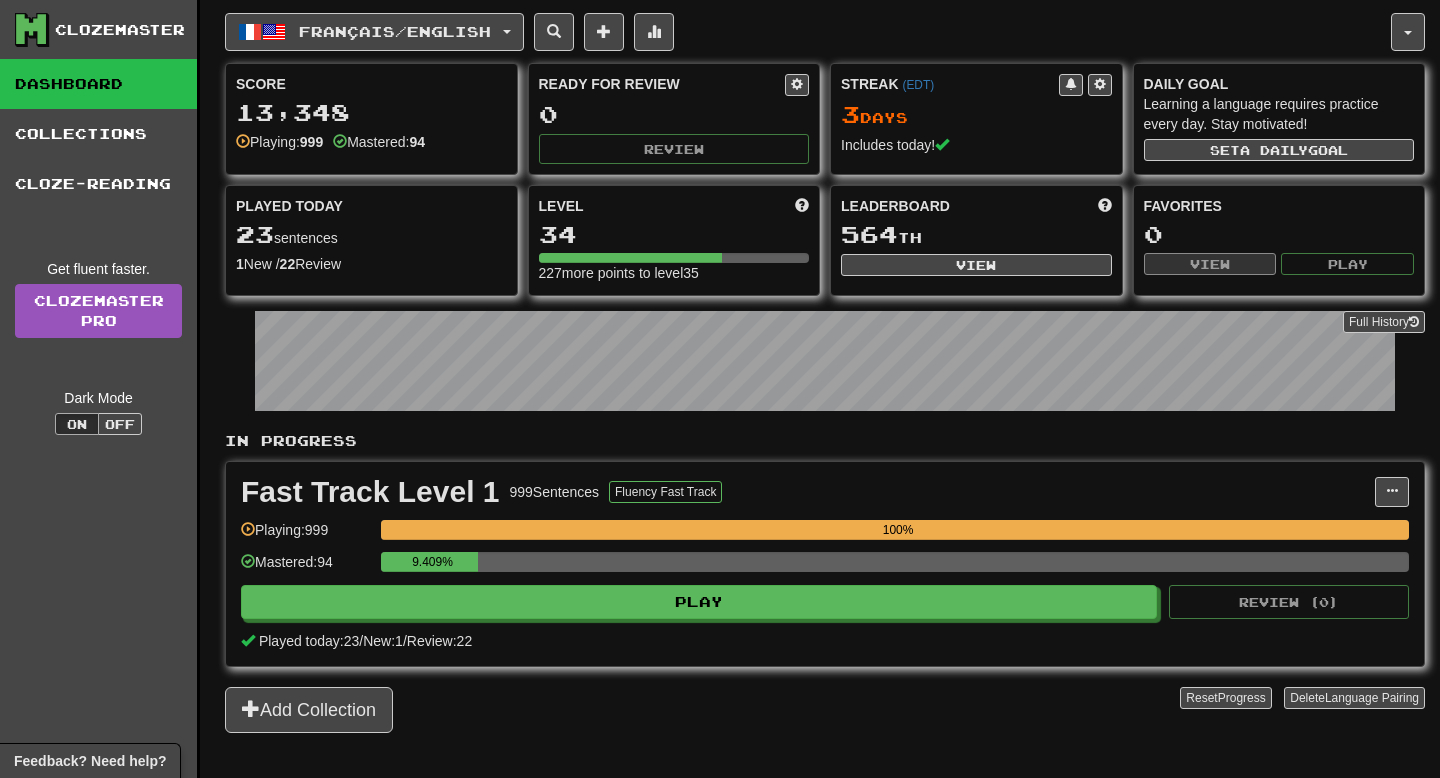 scroll, scrollTop: 0, scrollLeft: 0, axis: both 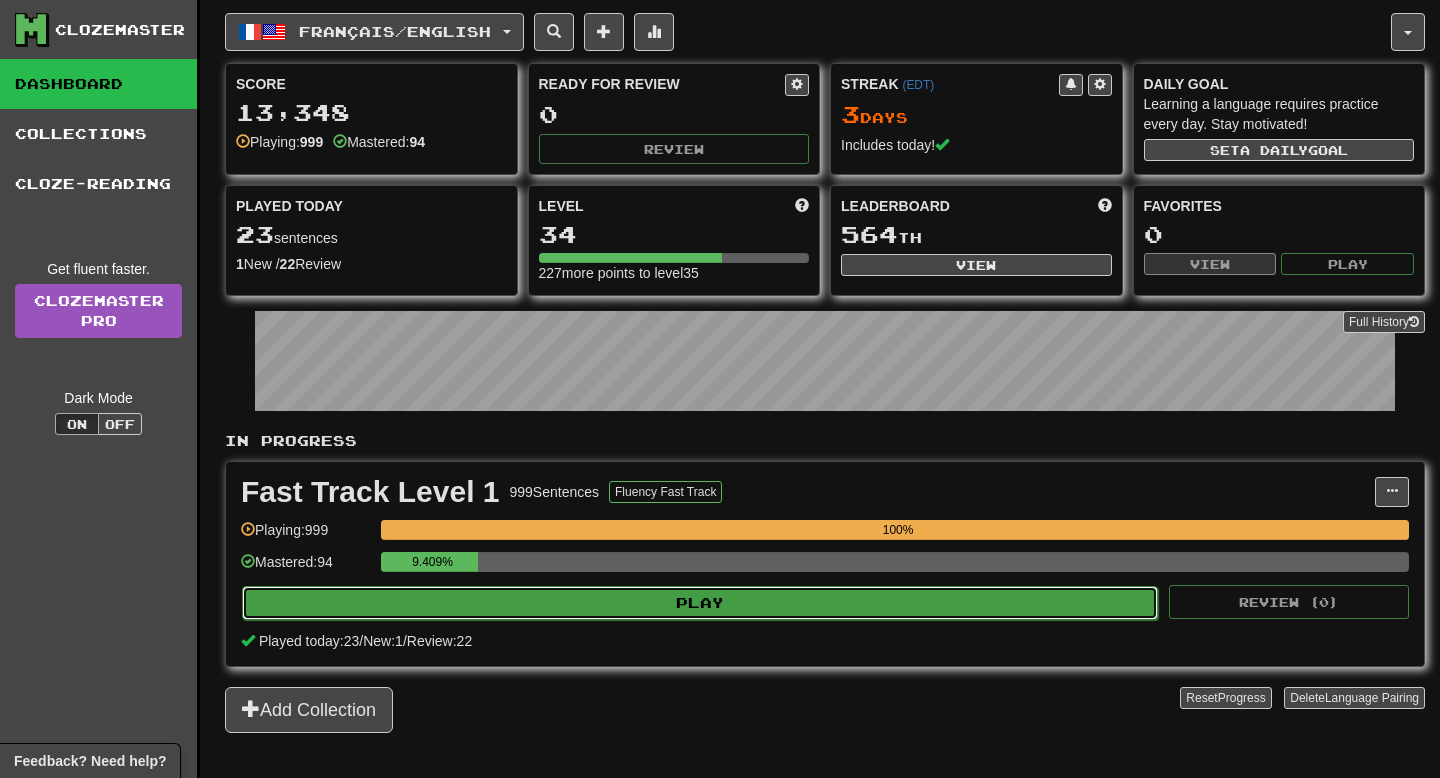 click on "Play" at bounding box center (700, 603) 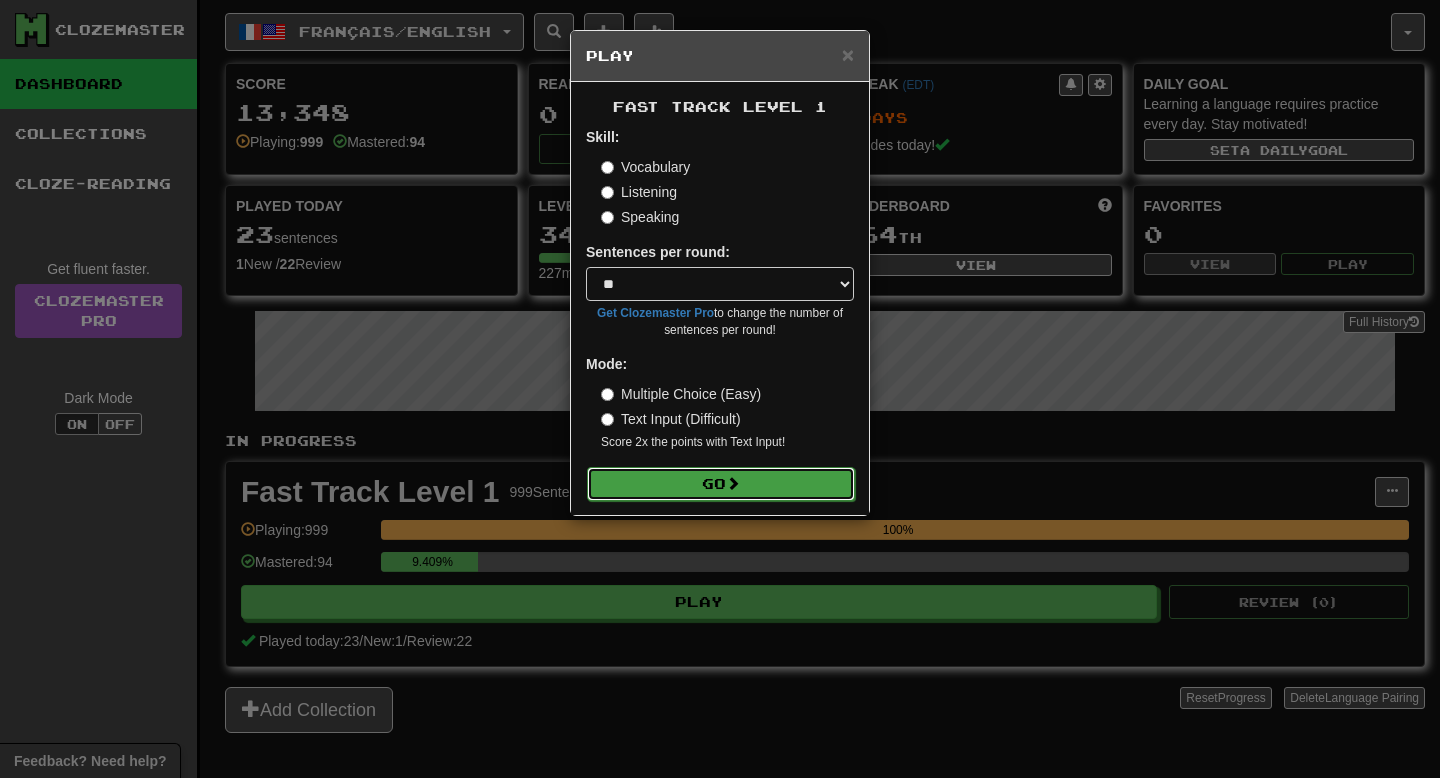 click on "Go" at bounding box center (721, 484) 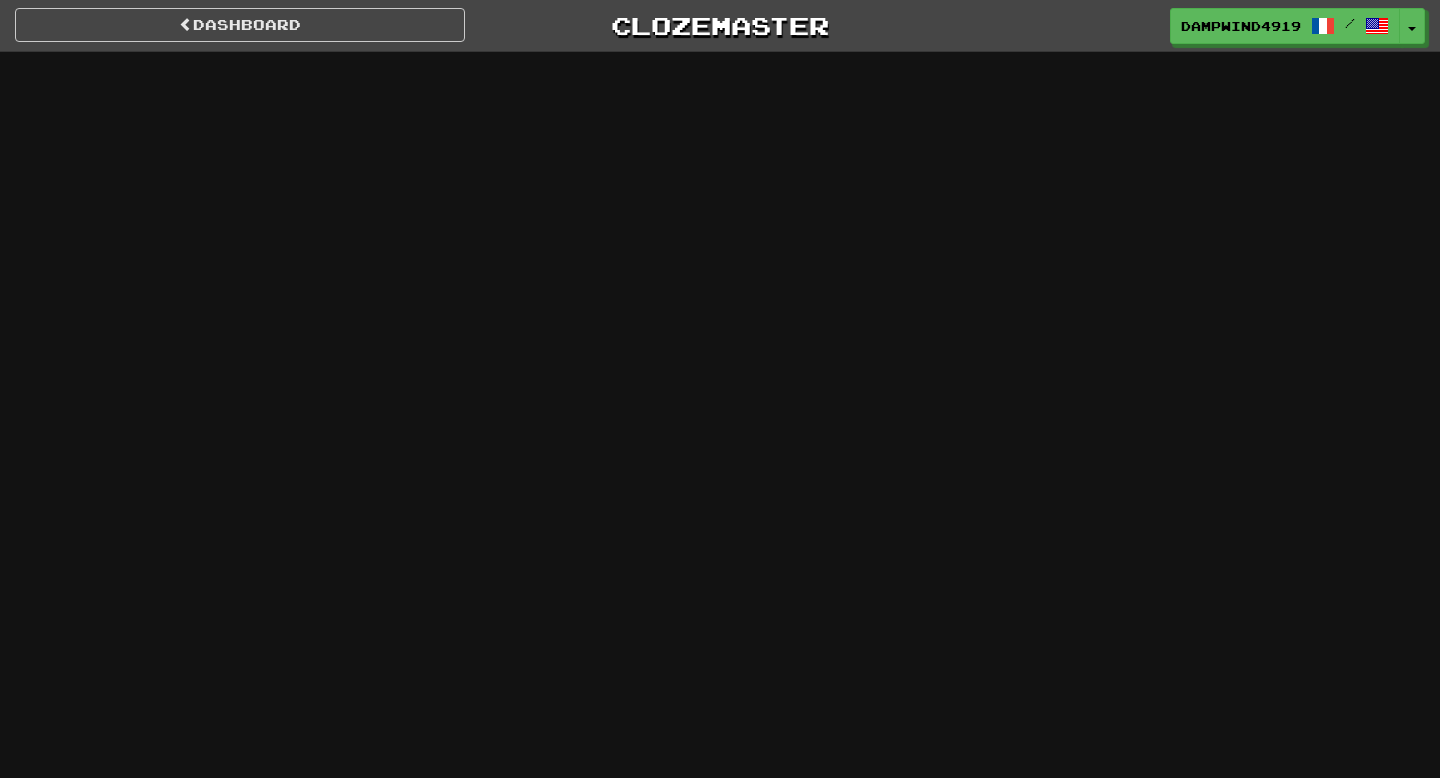 scroll, scrollTop: 0, scrollLeft: 0, axis: both 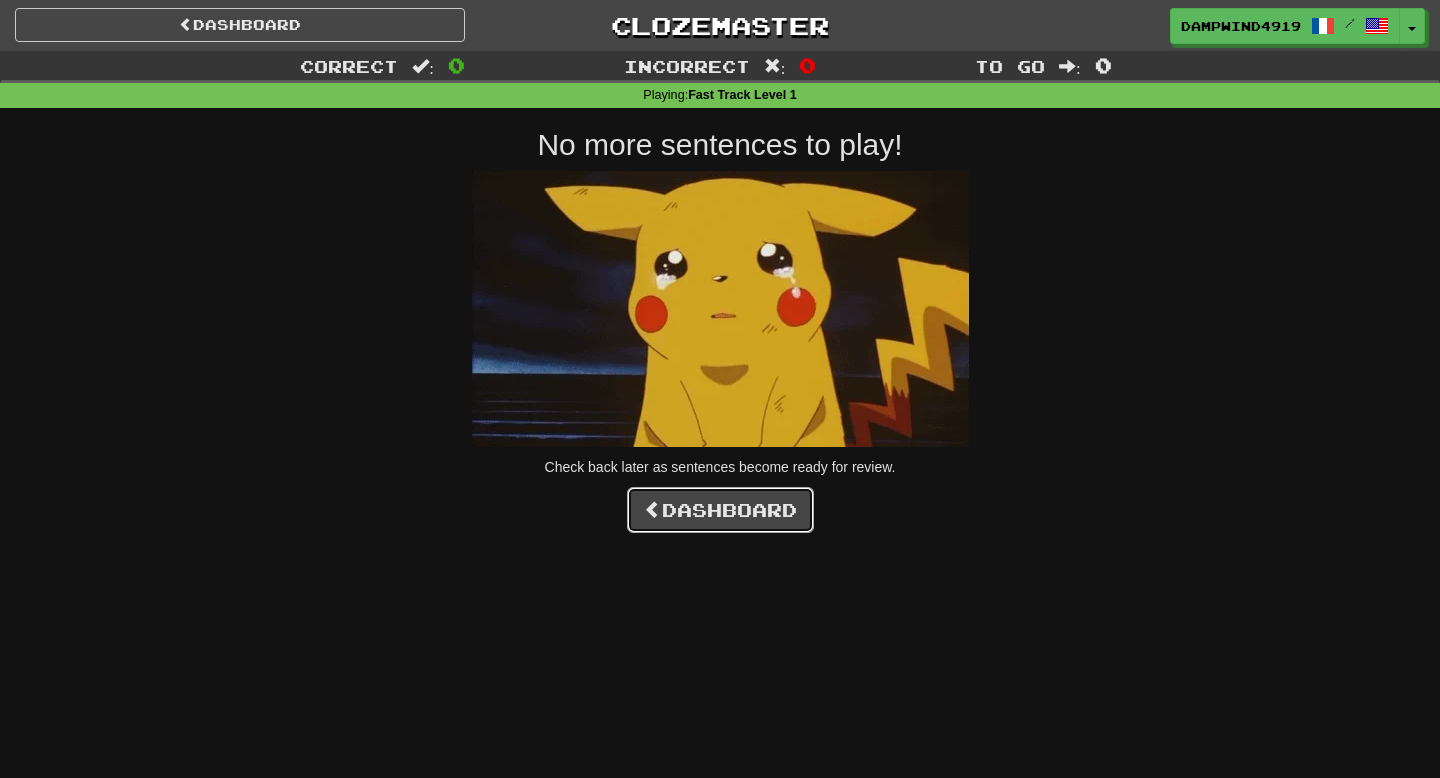 click at bounding box center (653, 509) 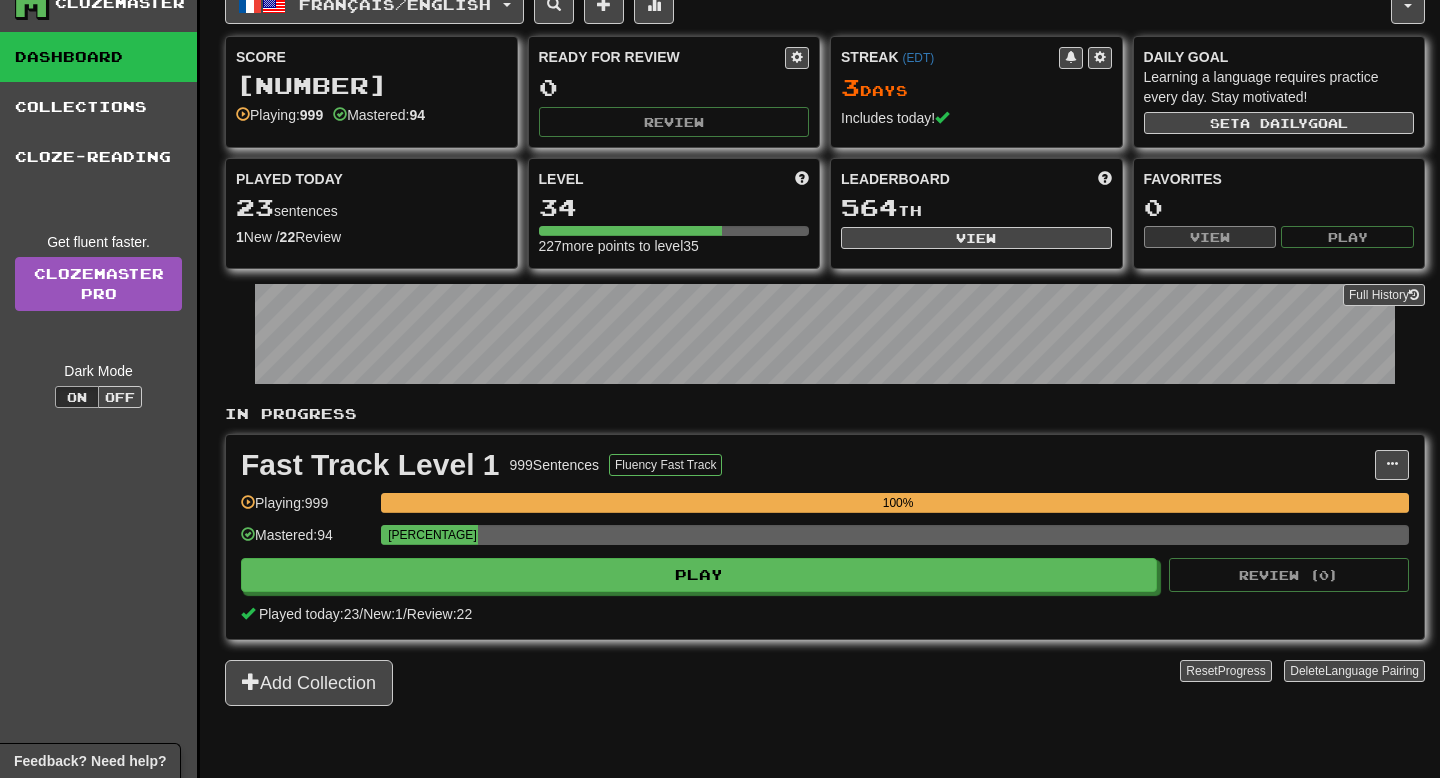 scroll, scrollTop: 0, scrollLeft: 0, axis: both 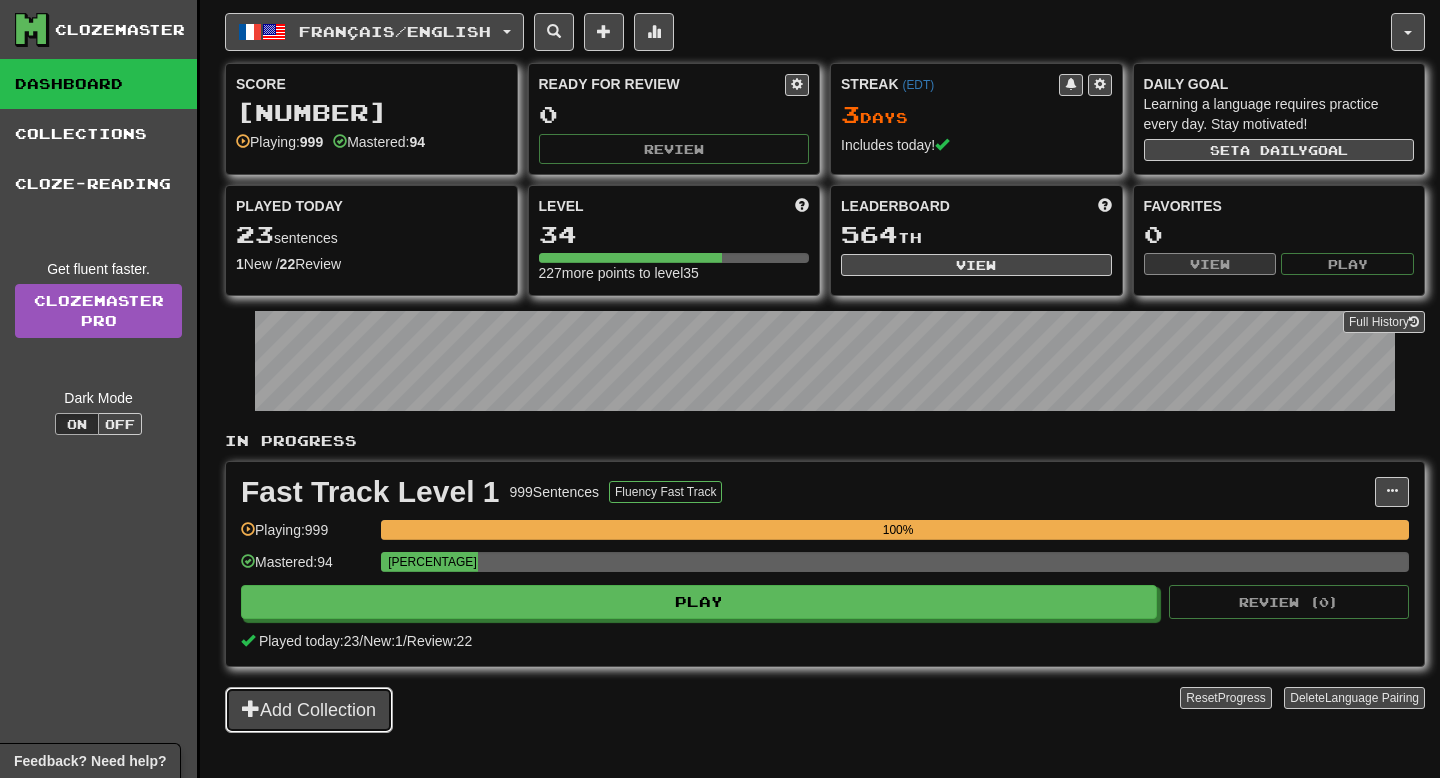 click on "Add Collection" at bounding box center (309, 710) 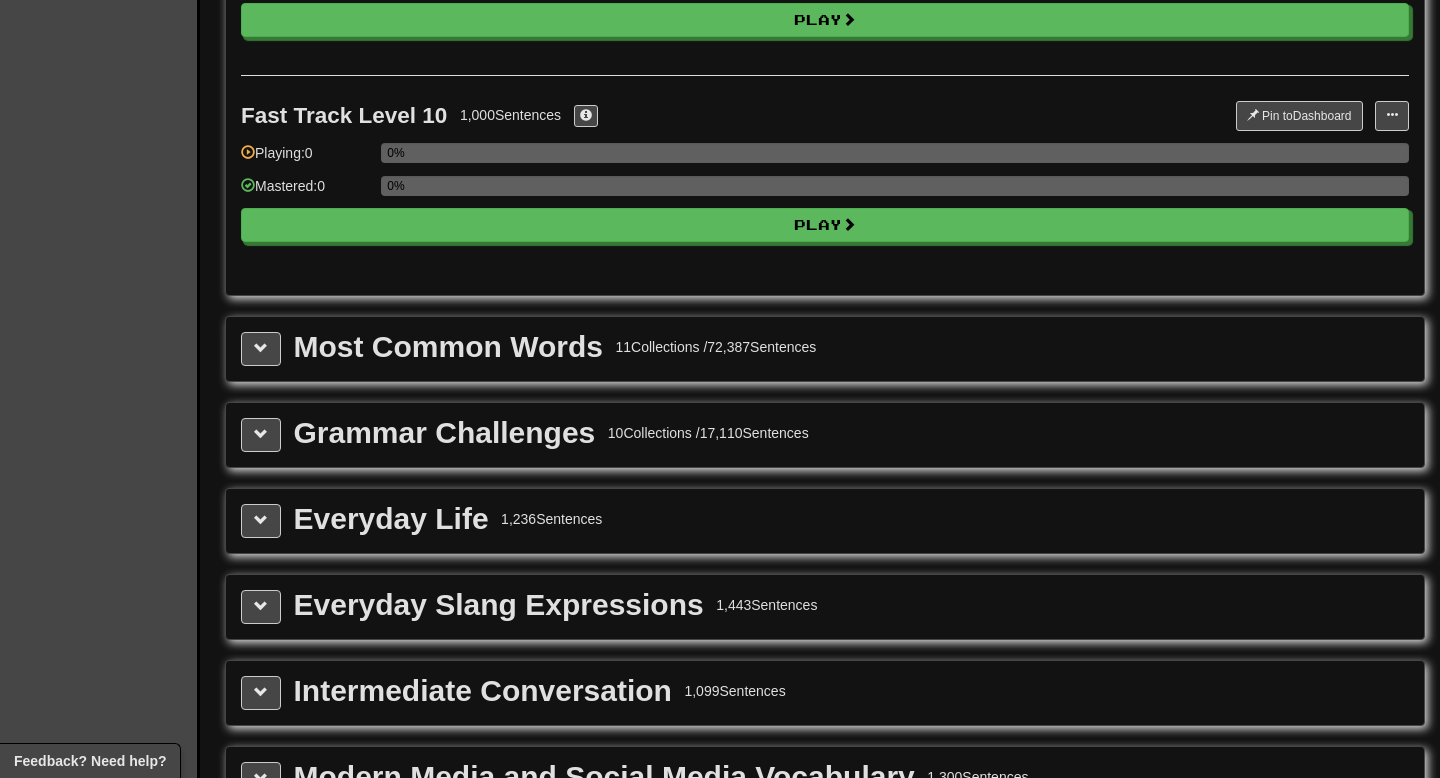 scroll, scrollTop: 1944, scrollLeft: 0, axis: vertical 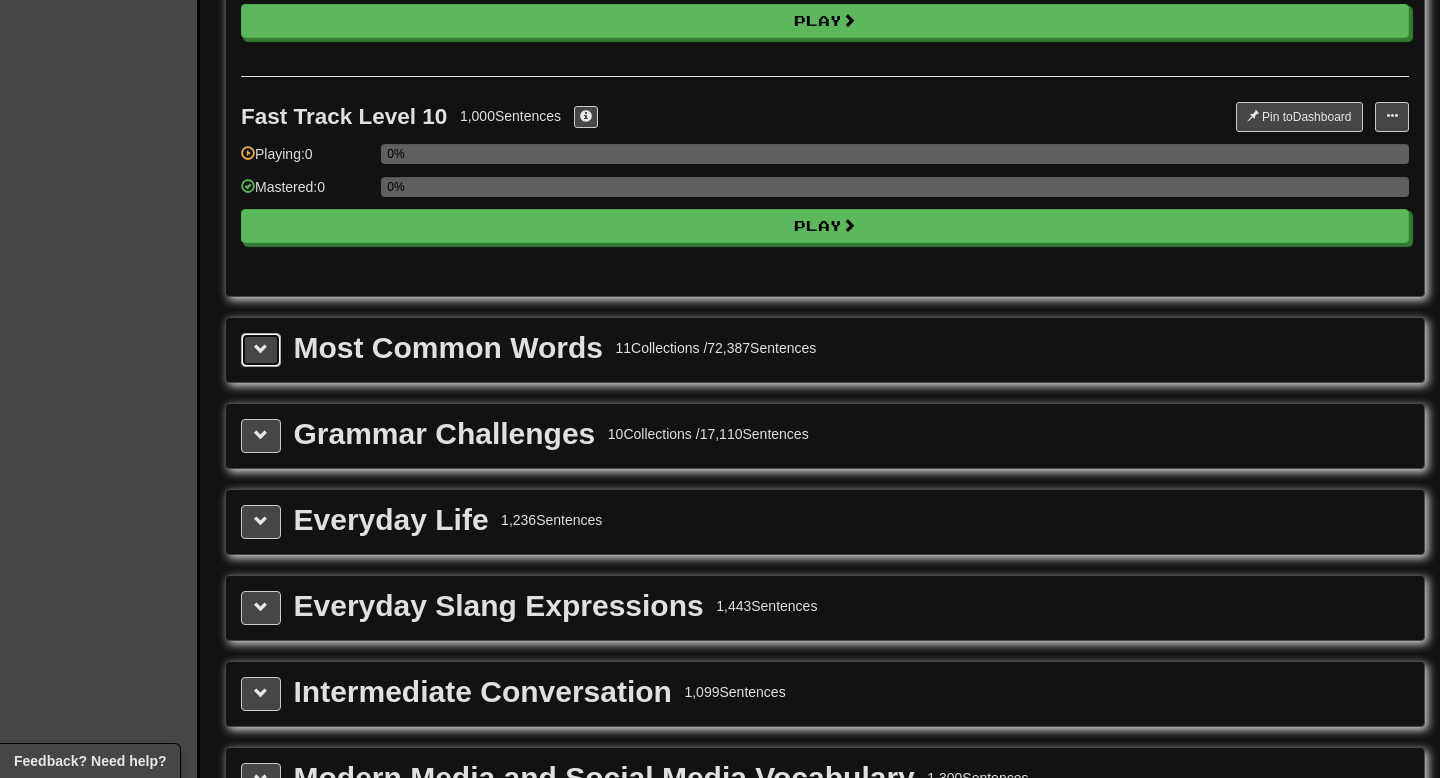 click at bounding box center (261, 349) 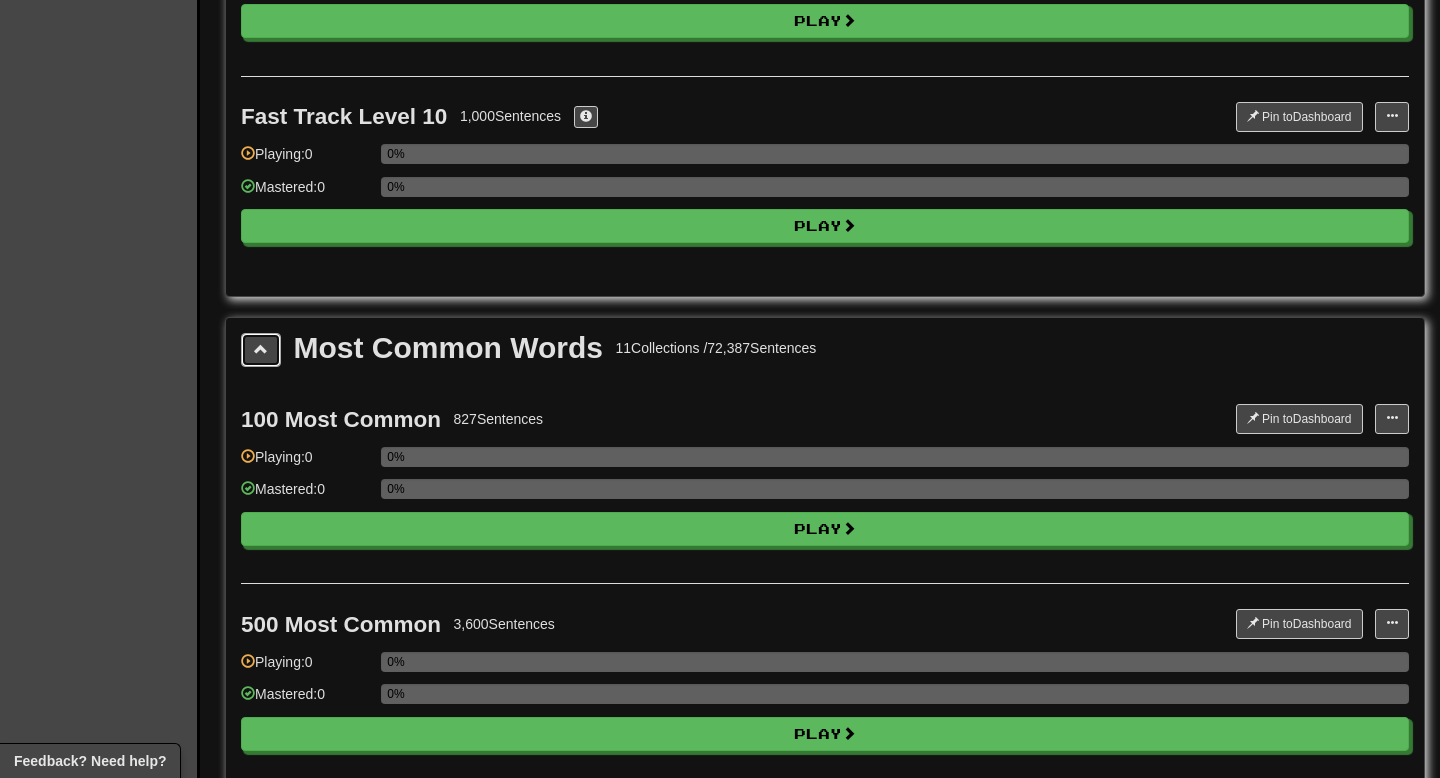 click at bounding box center [261, 349] 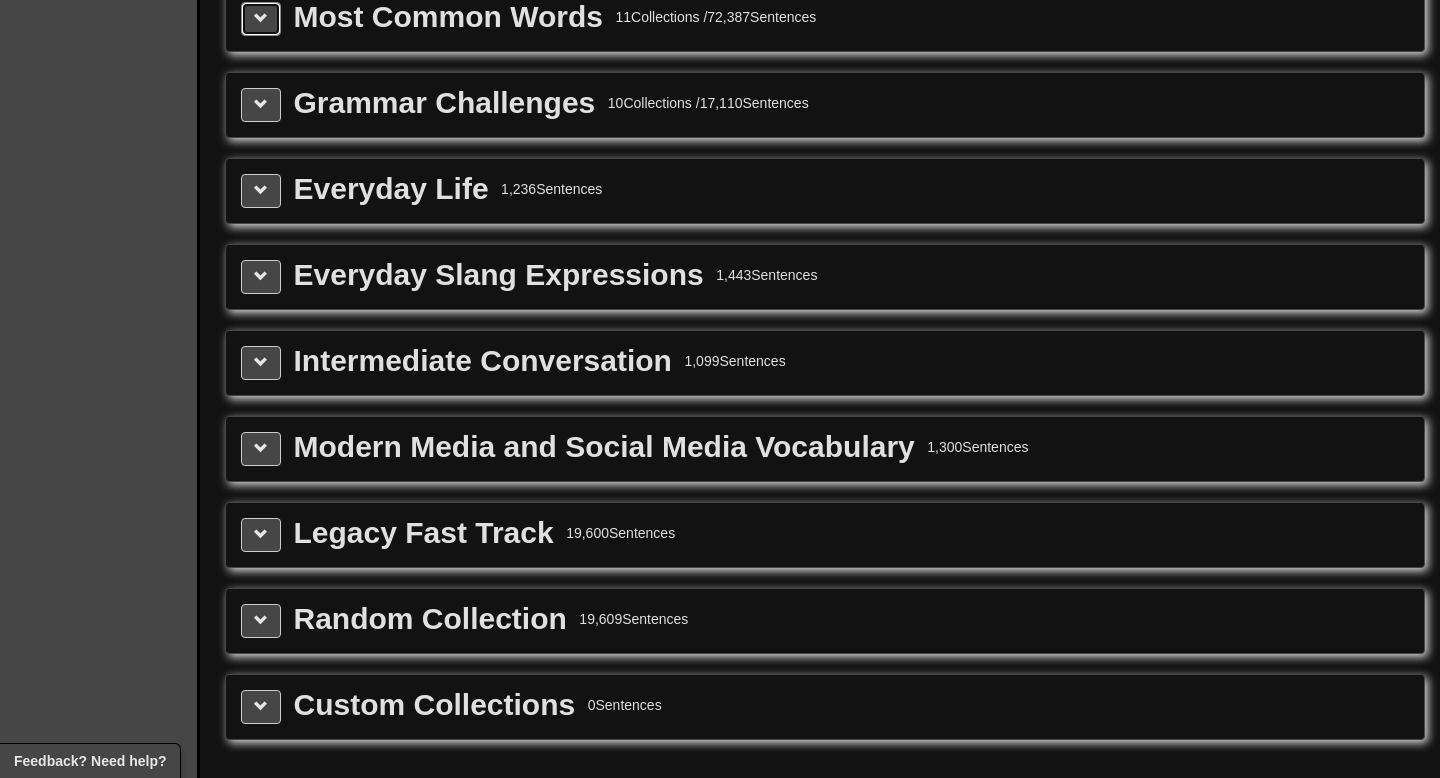 scroll, scrollTop: 2248, scrollLeft: 0, axis: vertical 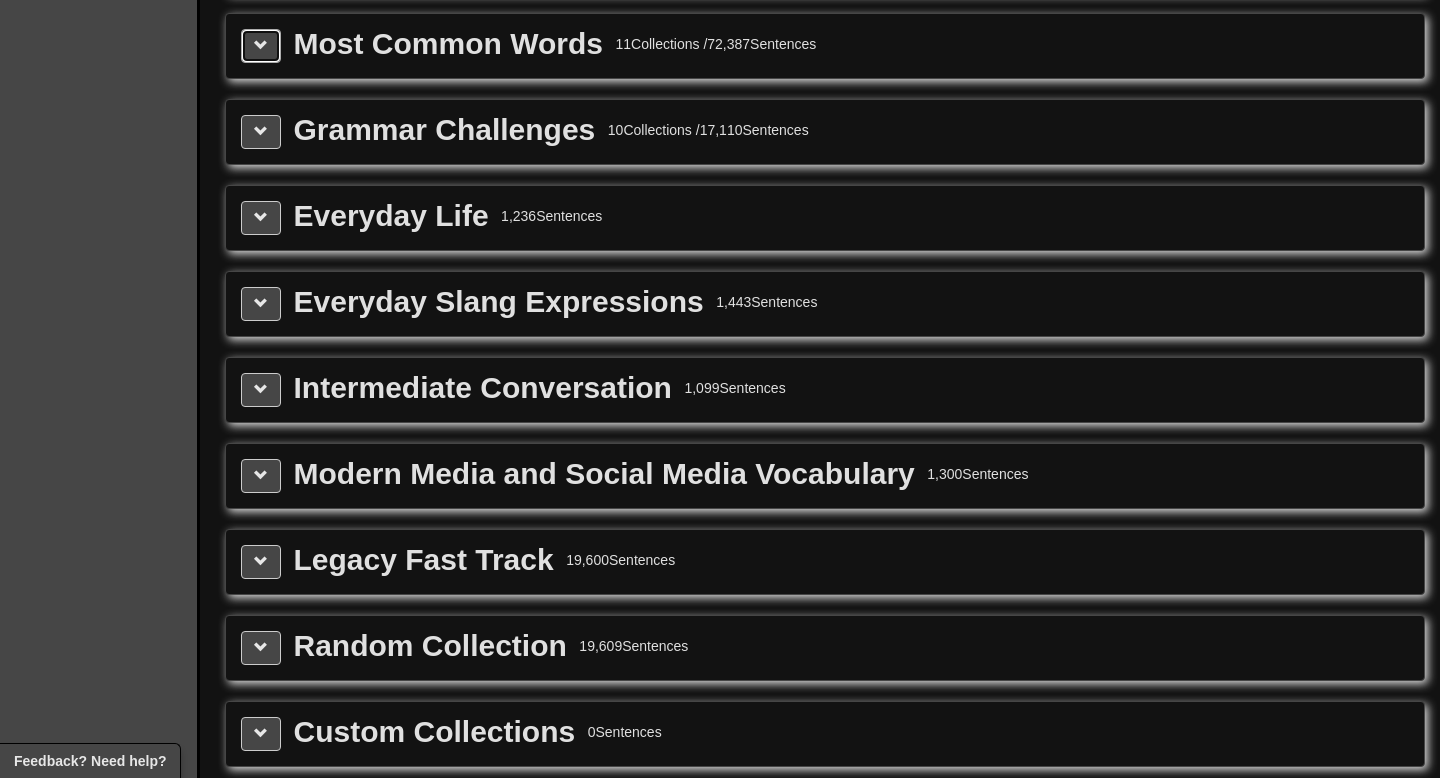 click at bounding box center [261, 46] 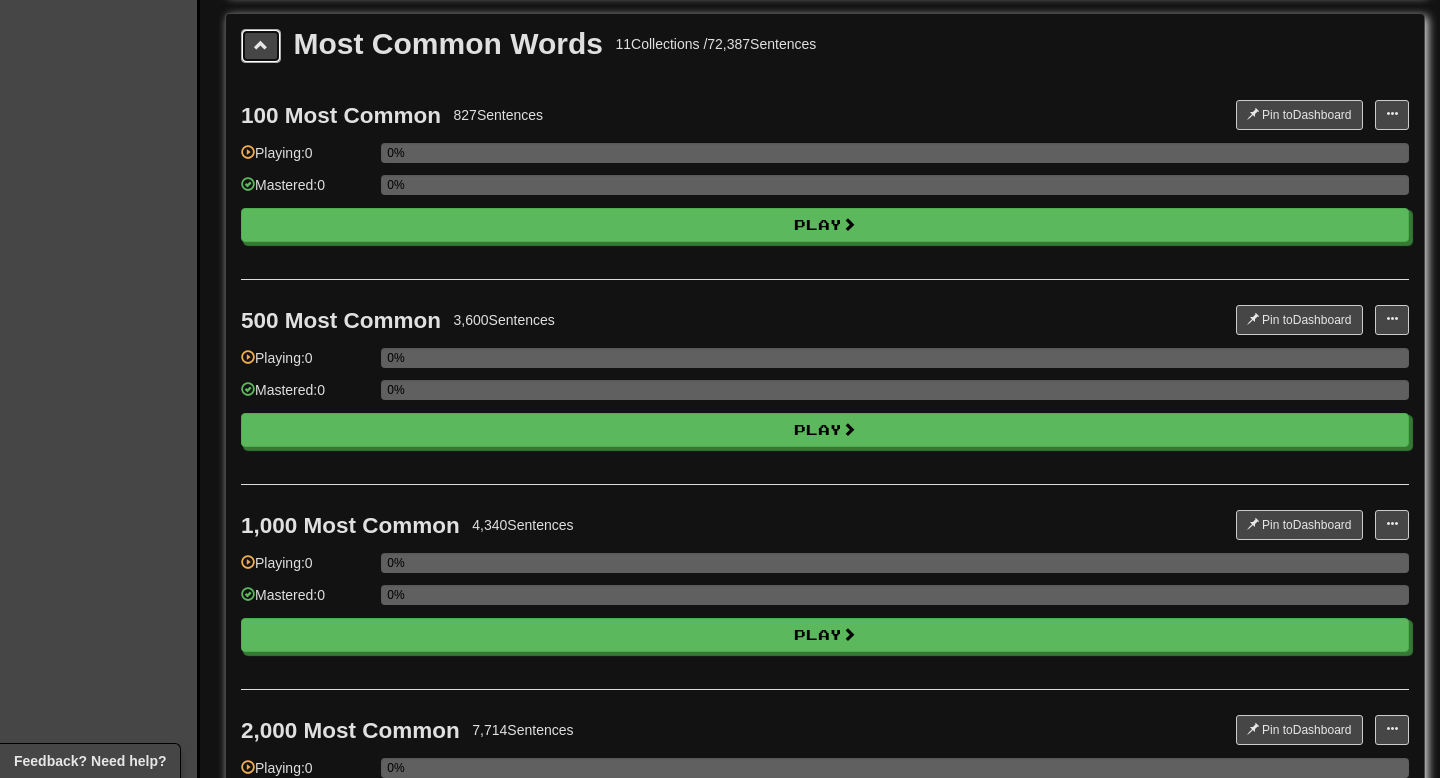 click at bounding box center (261, 46) 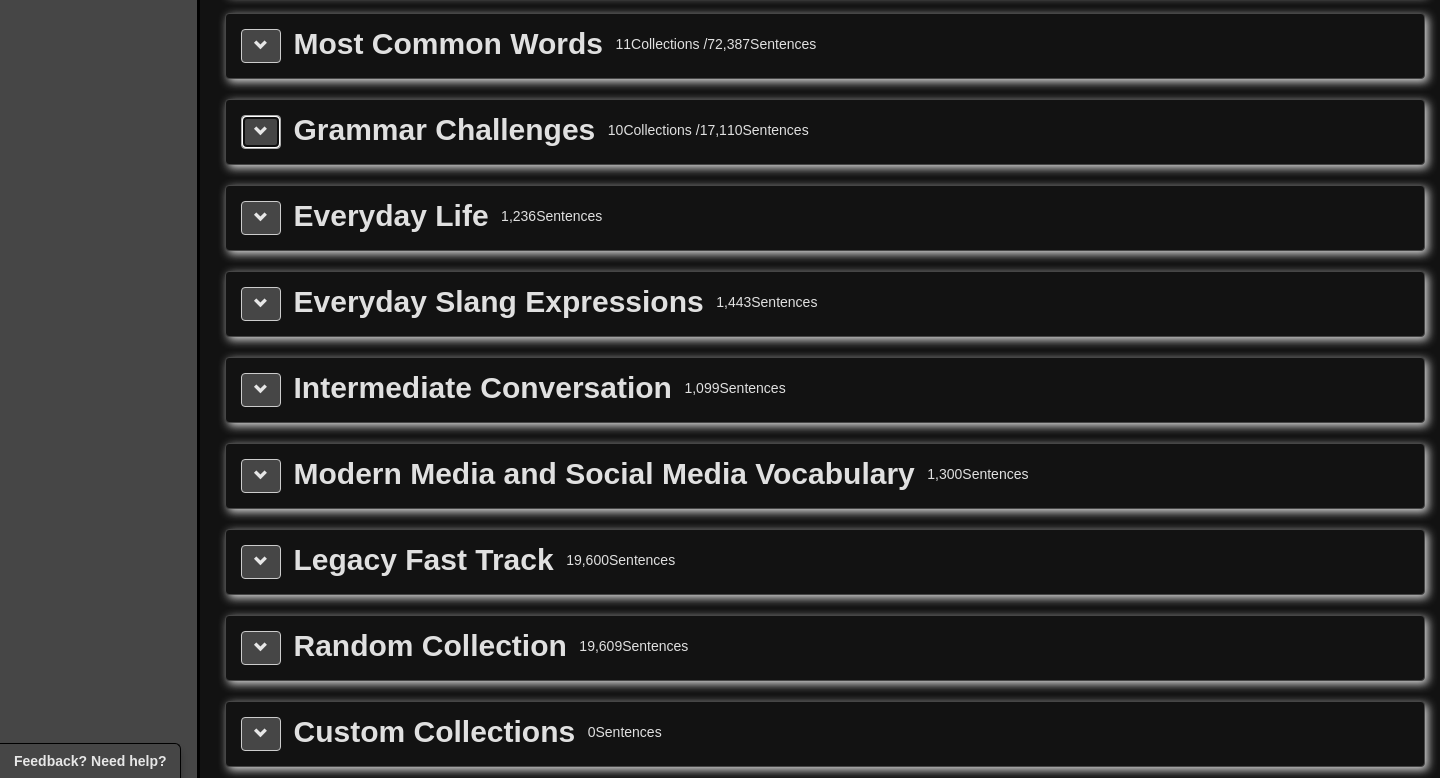 click at bounding box center [261, 131] 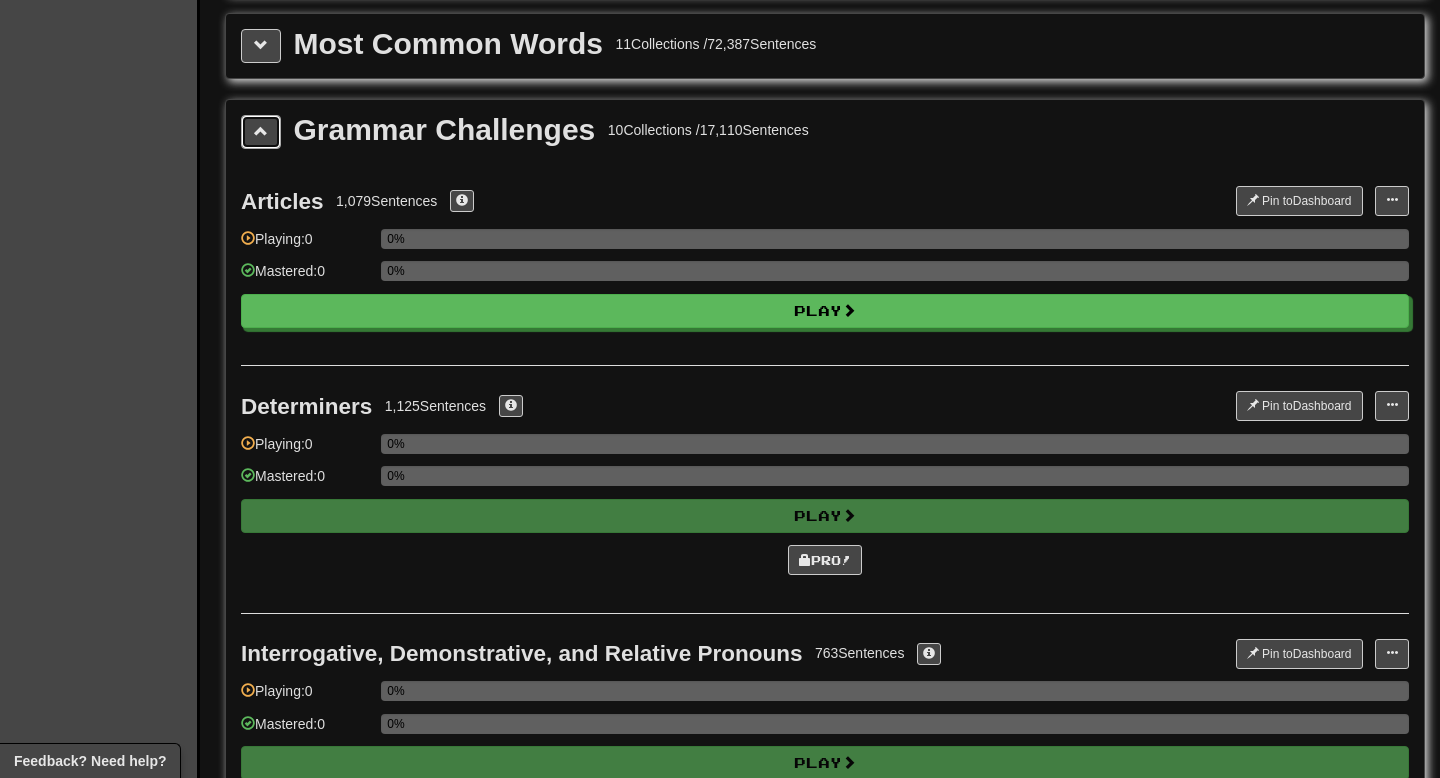 click at bounding box center (261, 132) 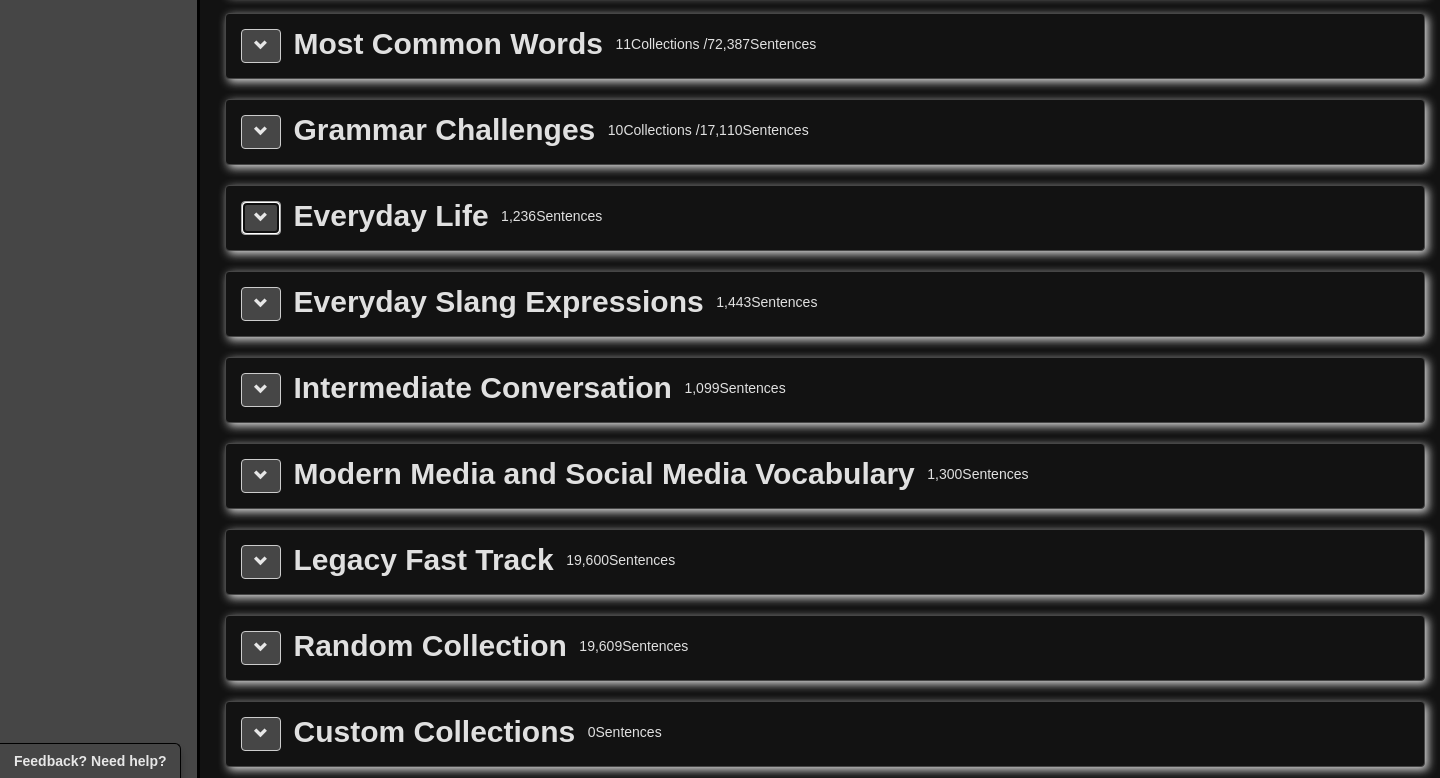 click at bounding box center [261, 218] 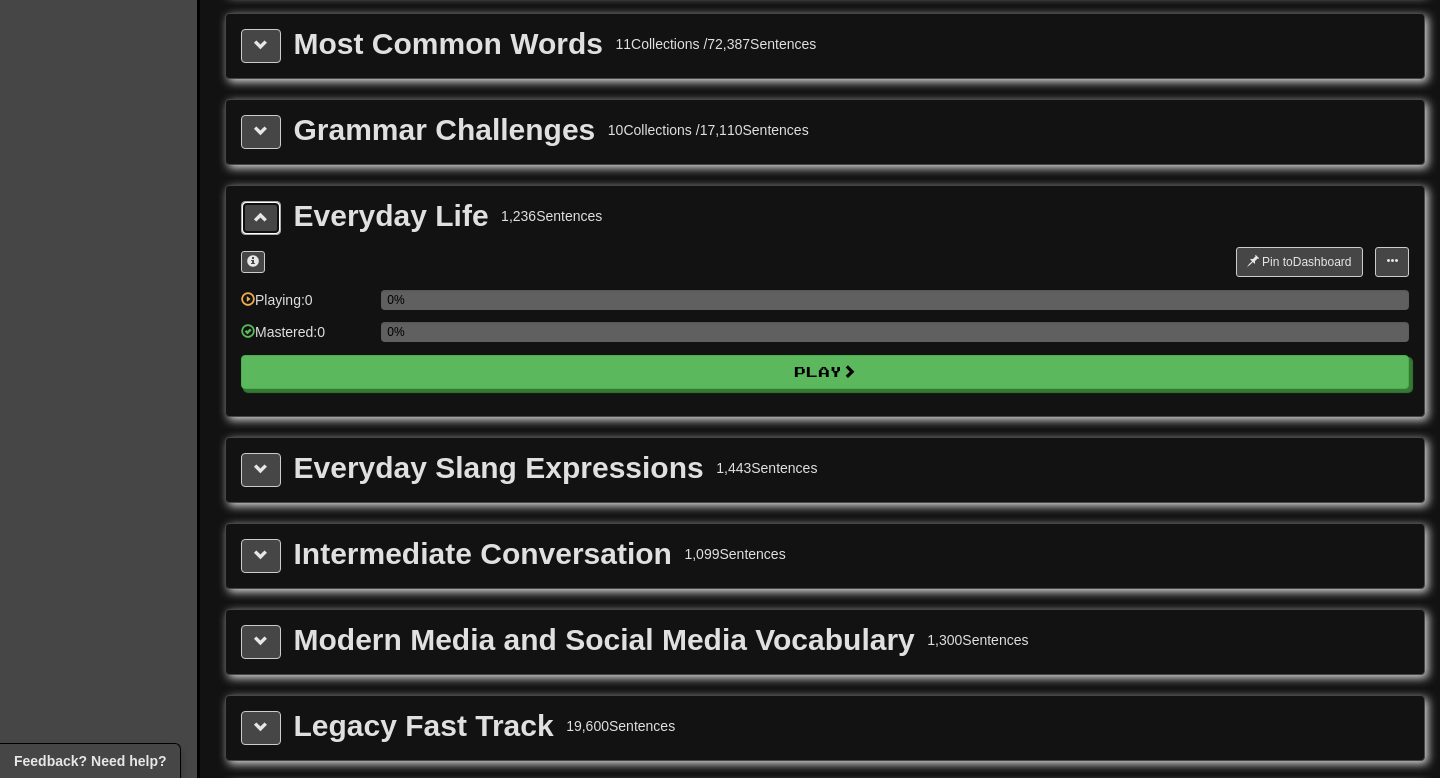 click at bounding box center (261, 218) 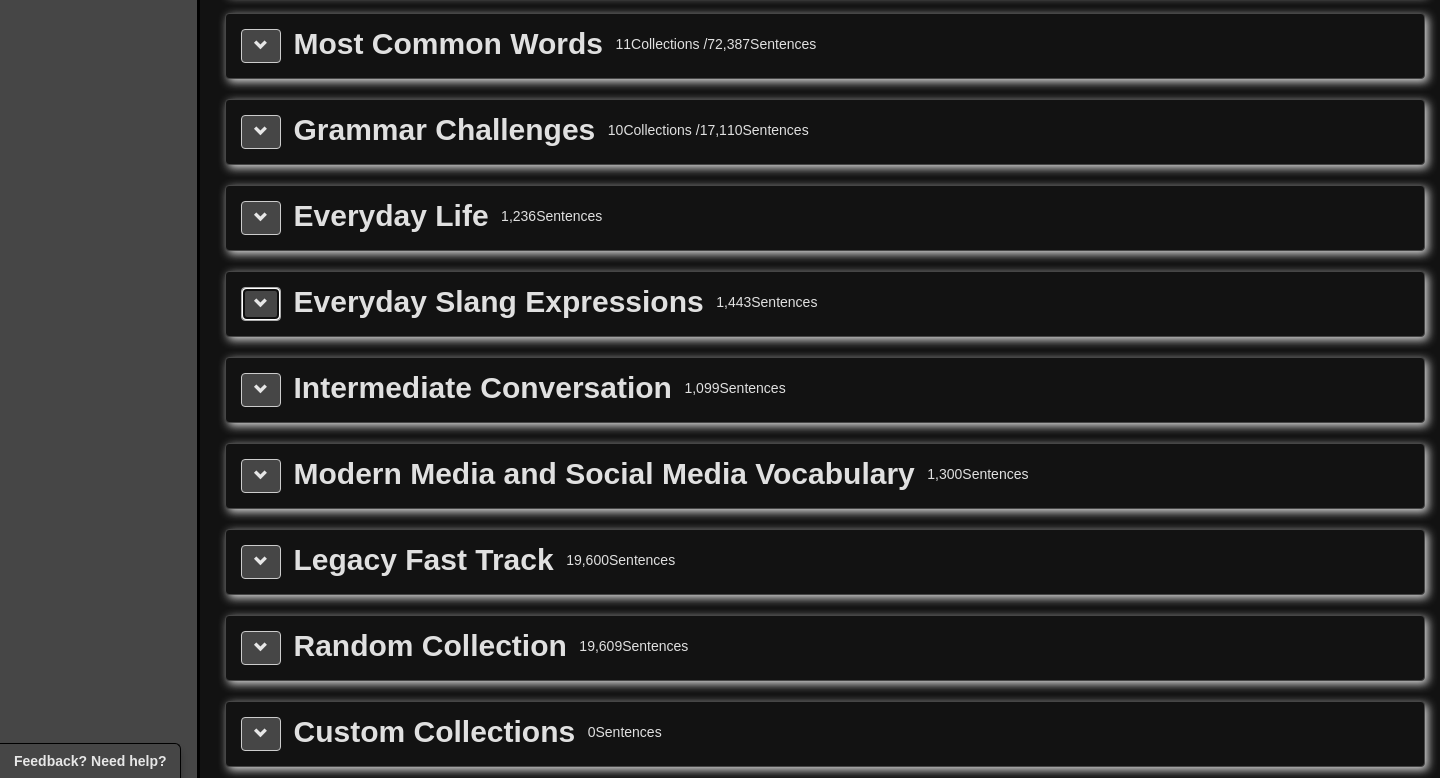click at bounding box center [261, 304] 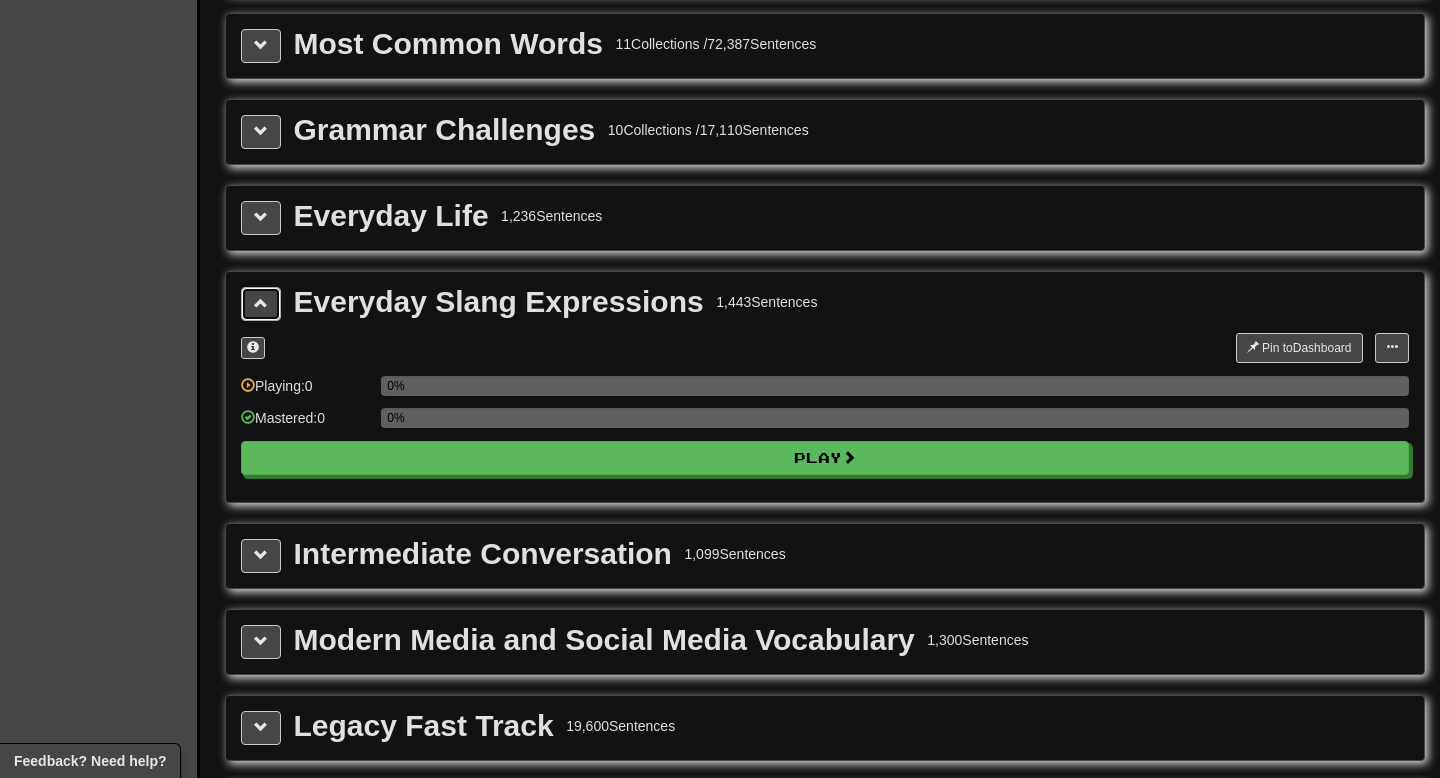 click at bounding box center [261, 304] 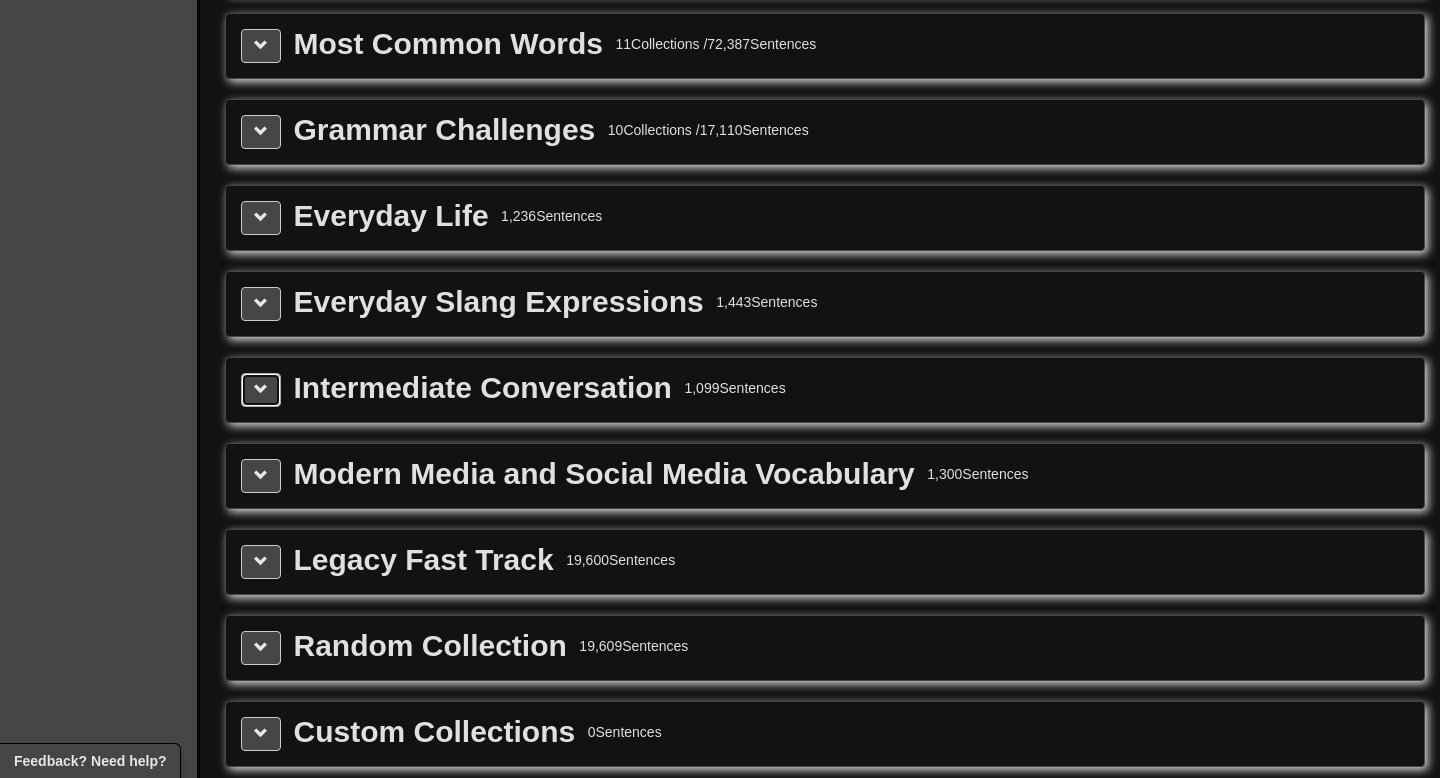click at bounding box center (261, 390) 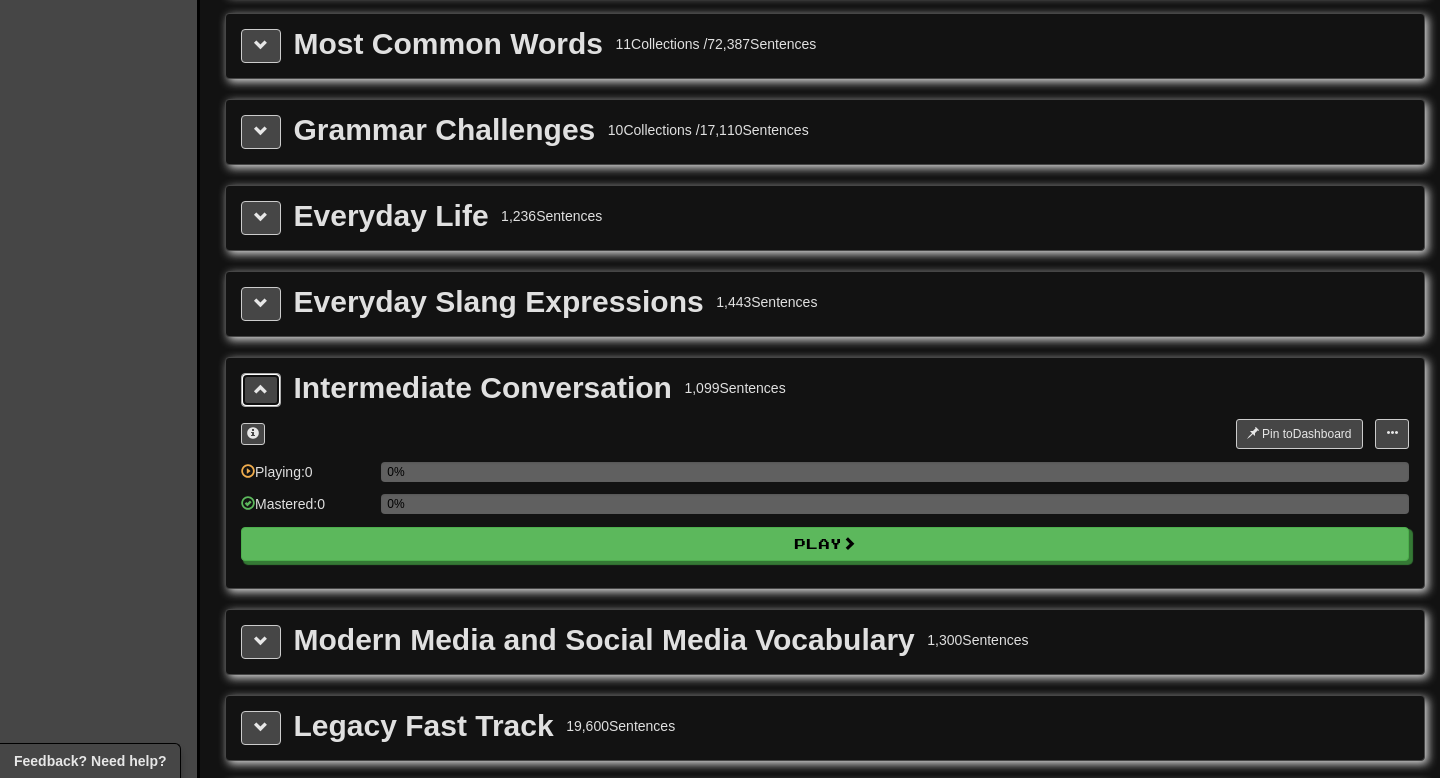 click at bounding box center (261, 390) 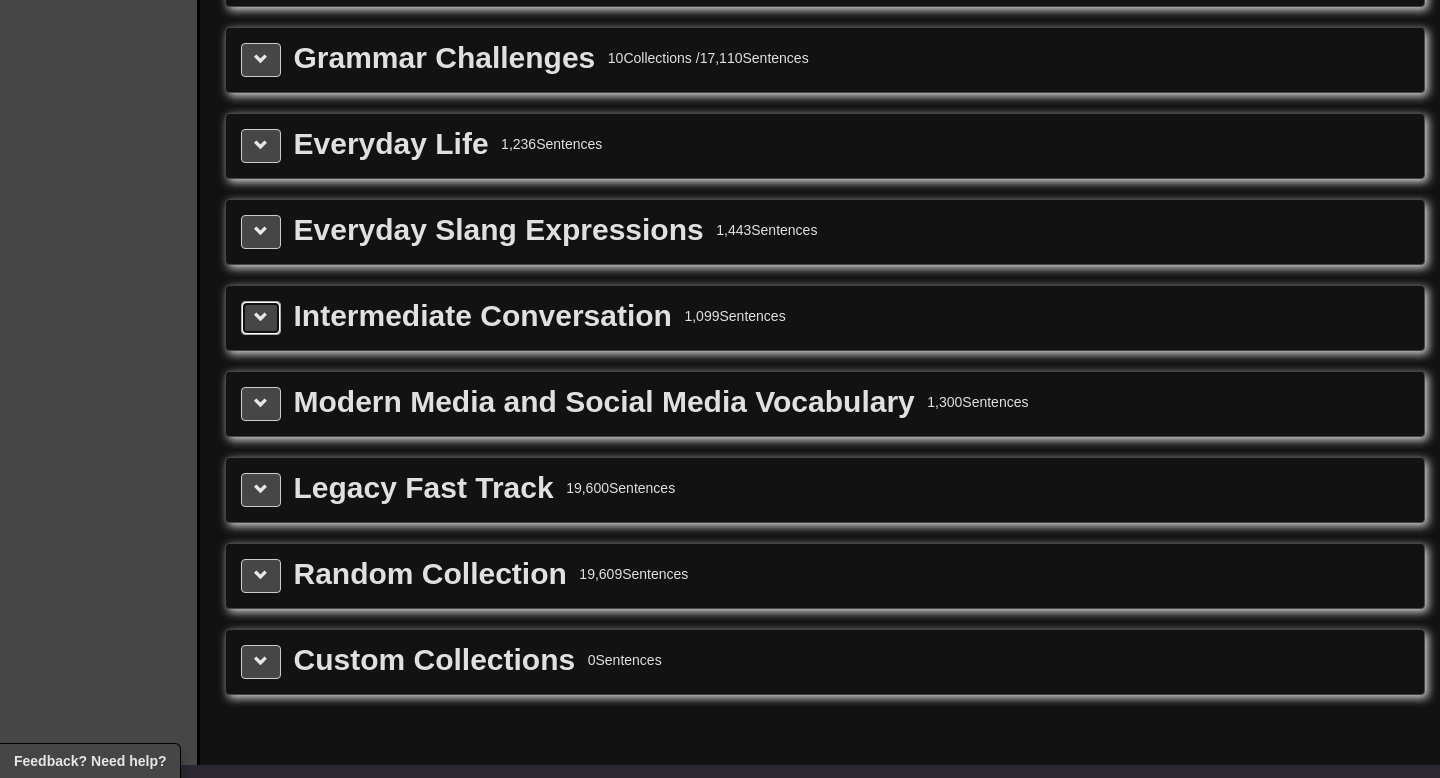 scroll, scrollTop: 2327, scrollLeft: 0, axis: vertical 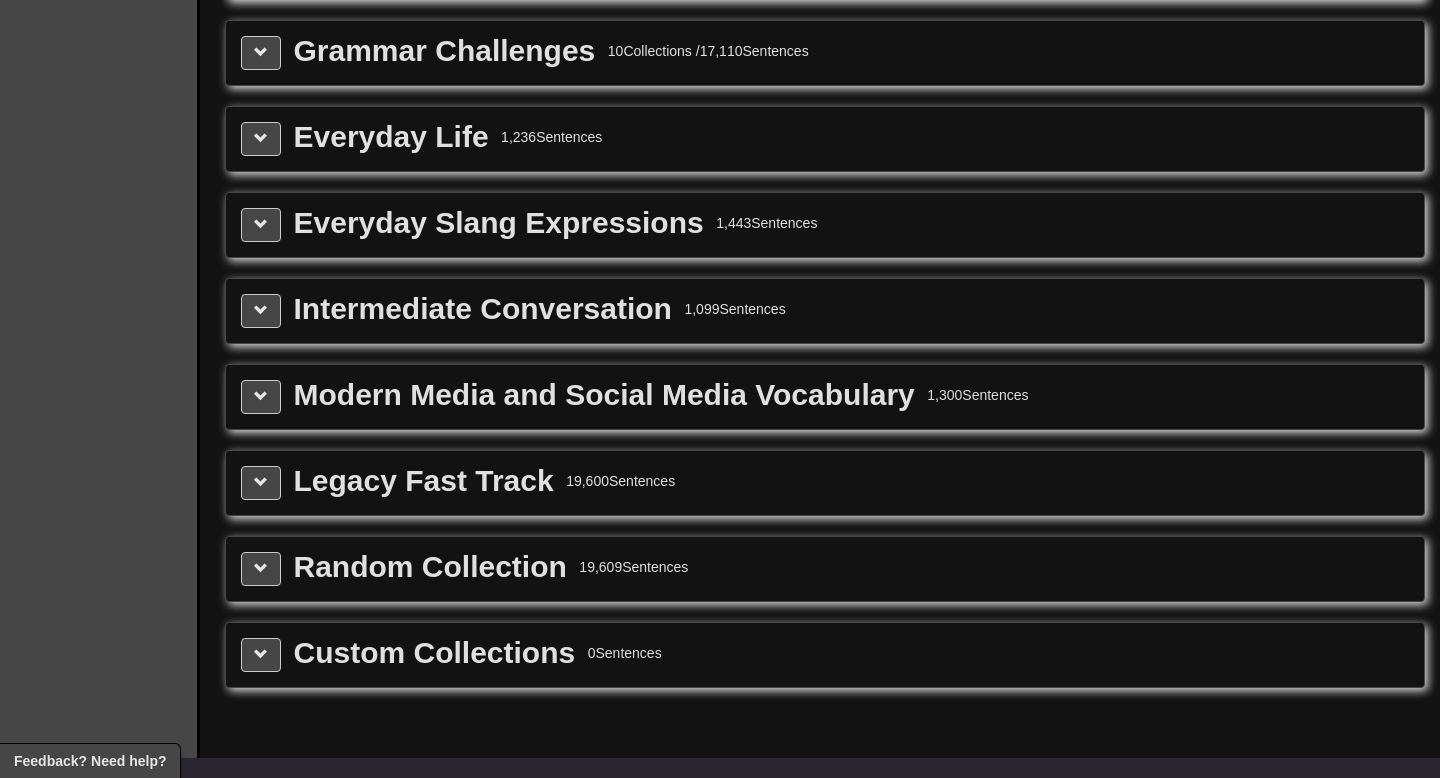 click on "Legacy Fast Track 19,600  Sentences" at bounding box center (825, 483) 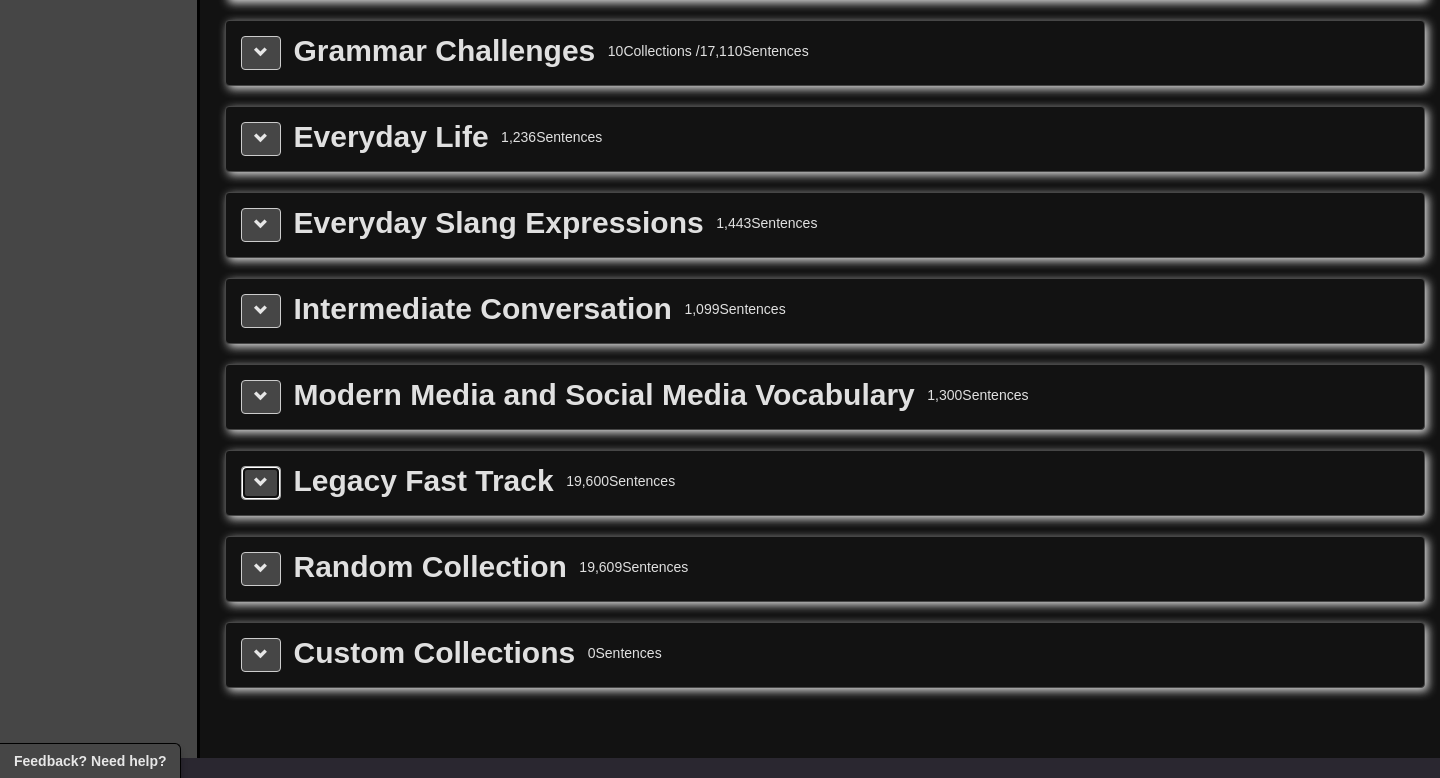 click at bounding box center [261, 482] 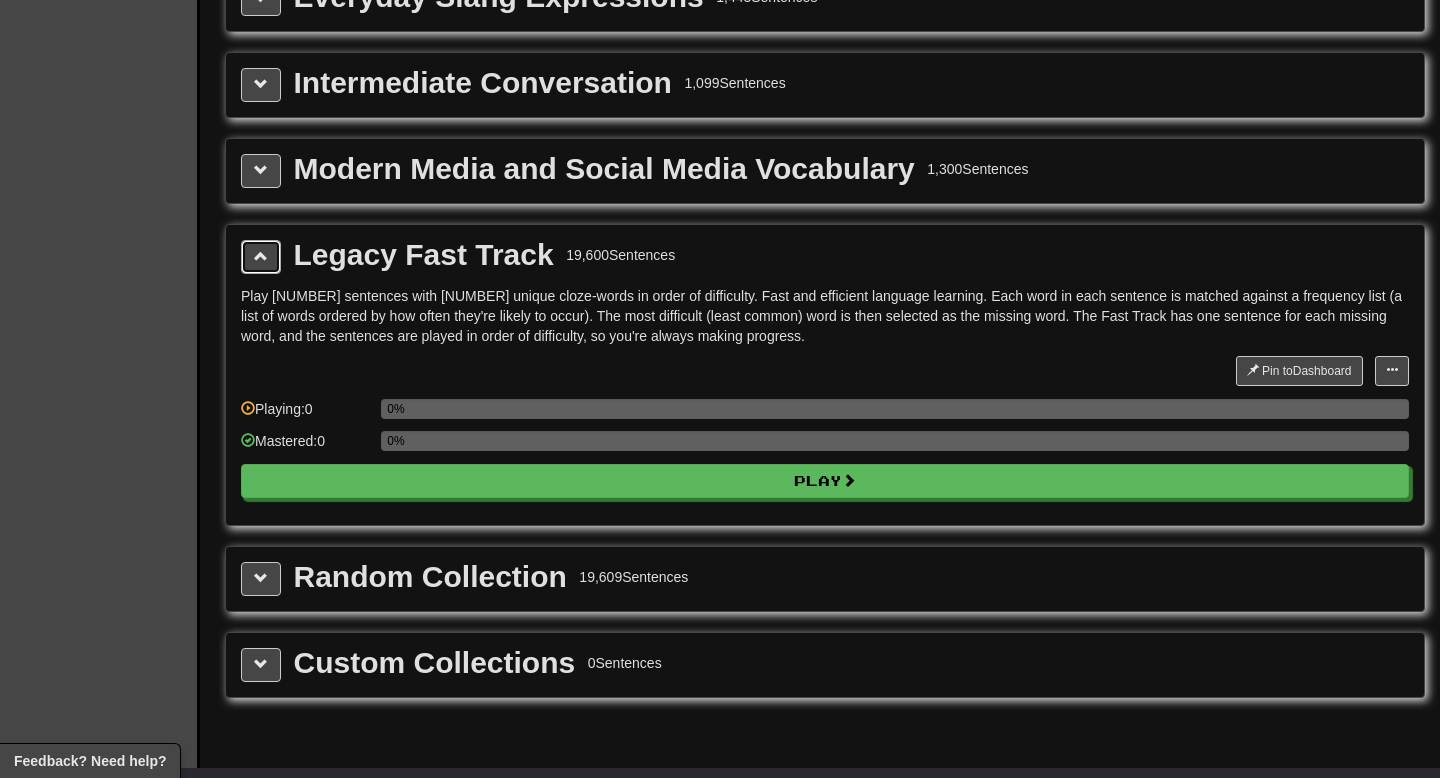 scroll, scrollTop: 2641, scrollLeft: 0, axis: vertical 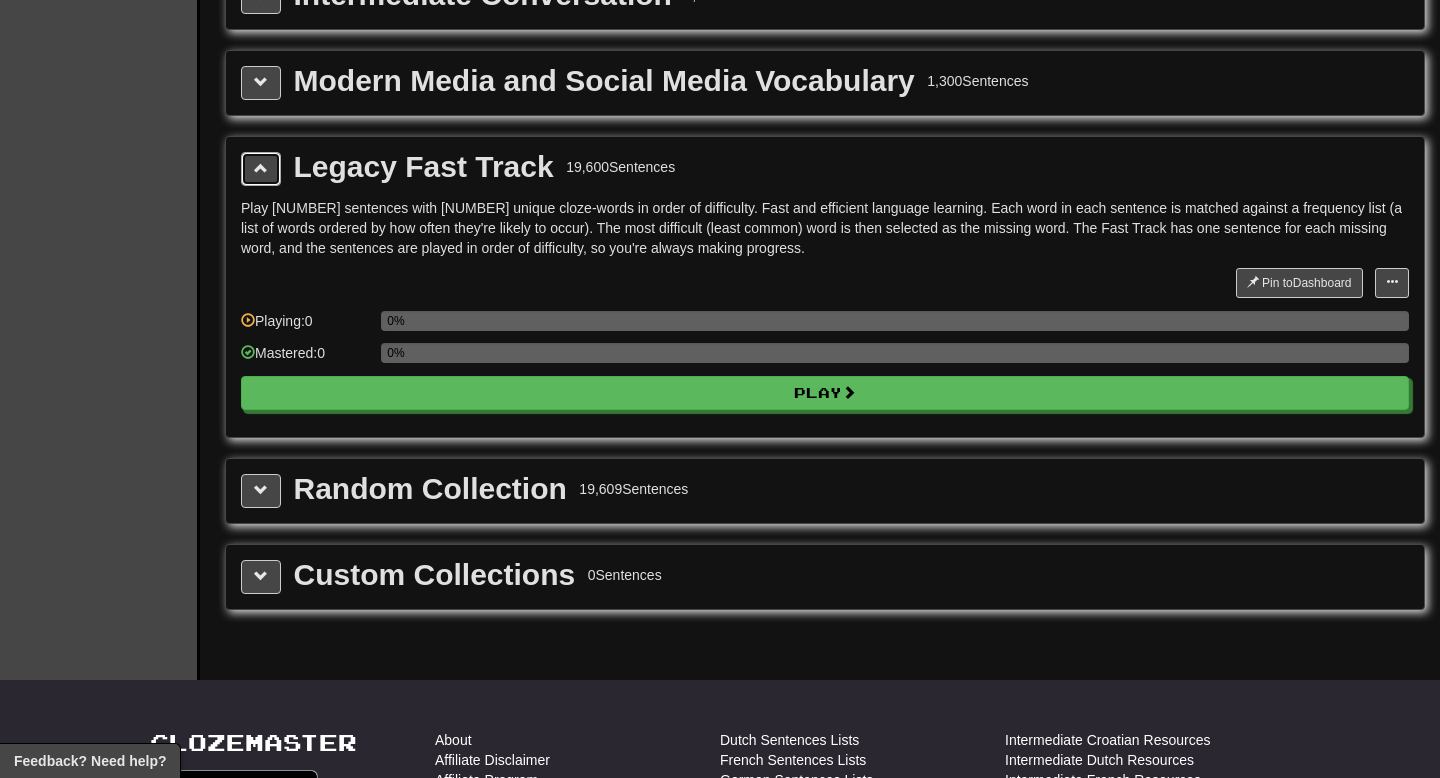 click at bounding box center (261, 169) 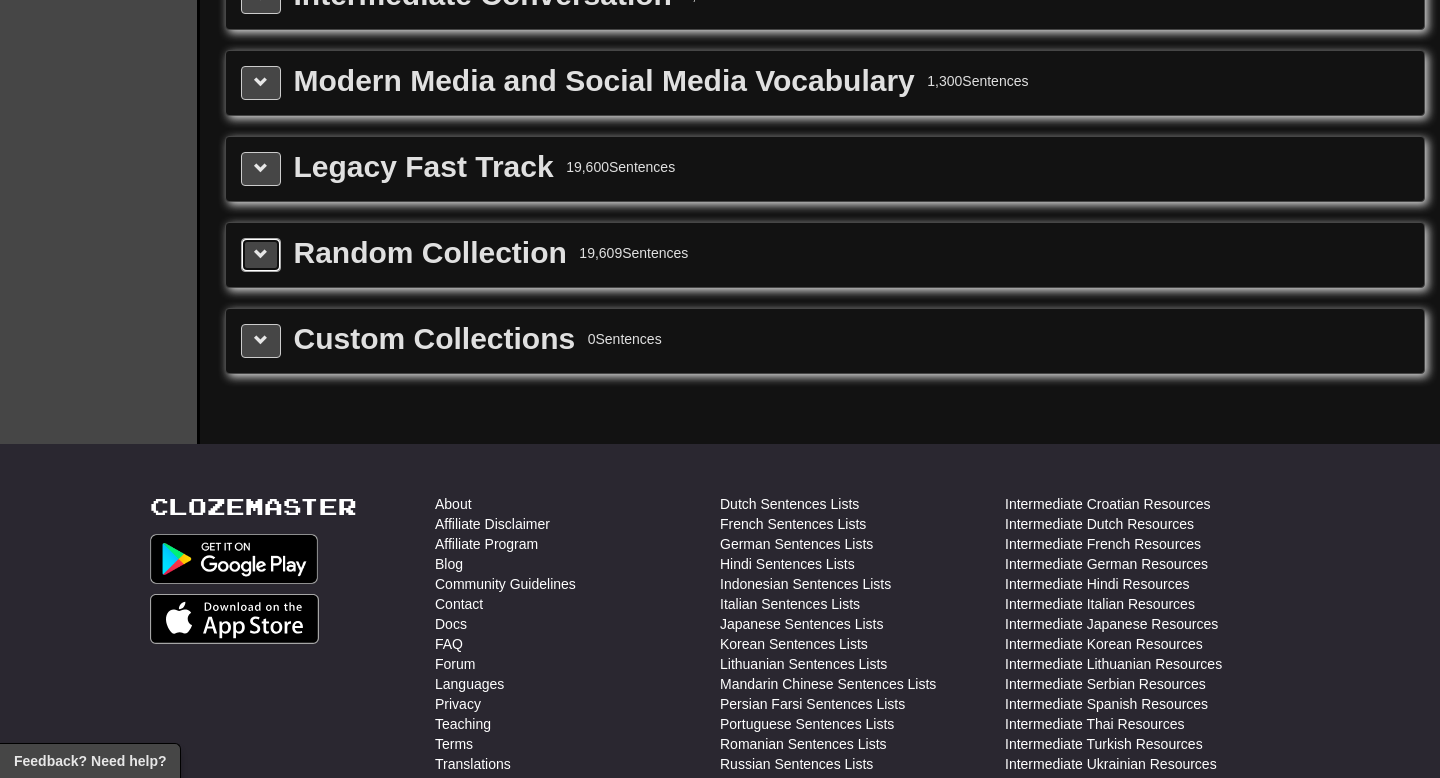click at bounding box center [261, 255] 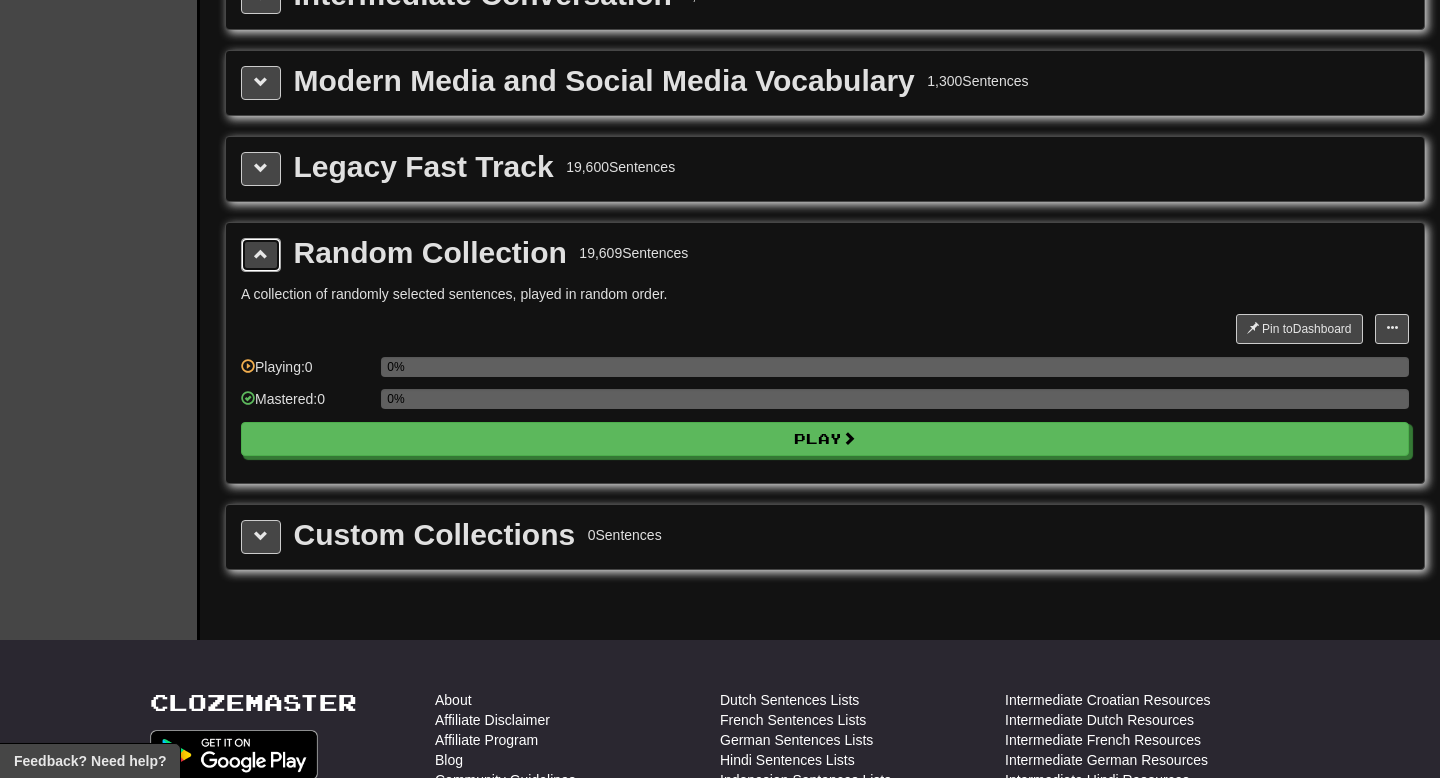 click at bounding box center (261, 255) 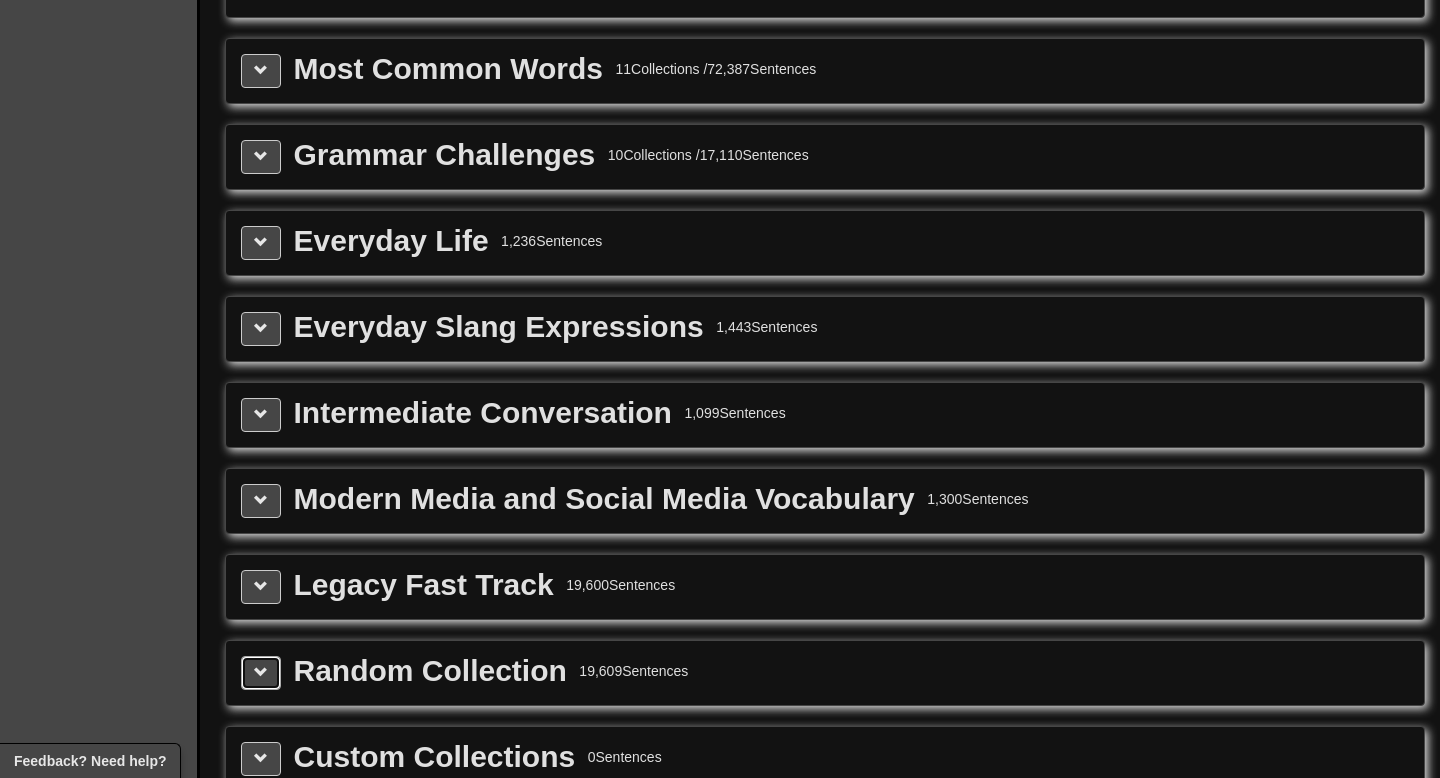 scroll, scrollTop: 2217, scrollLeft: 0, axis: vertical 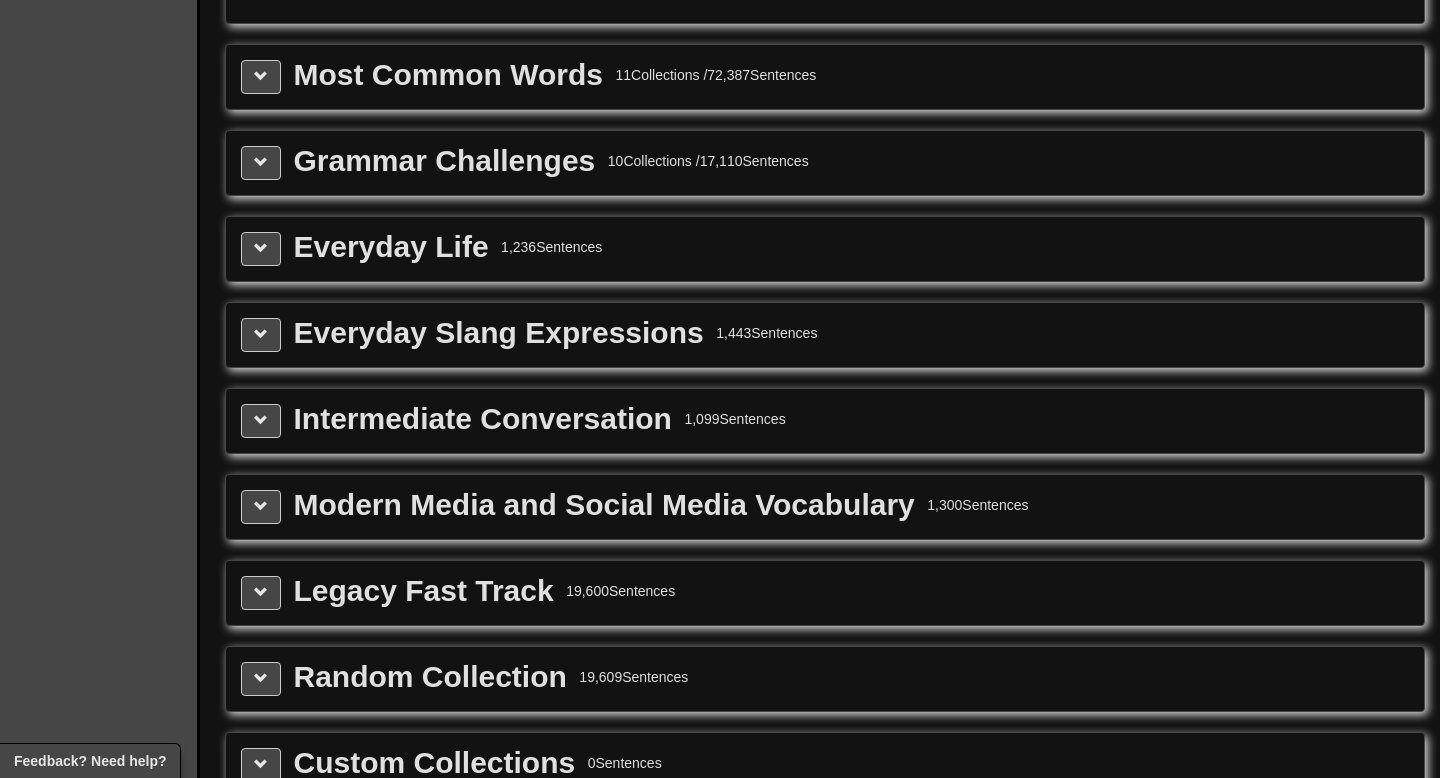click on "Everyday Slang Expressions 1,443  Sentences" at bounding box center (825, 335) 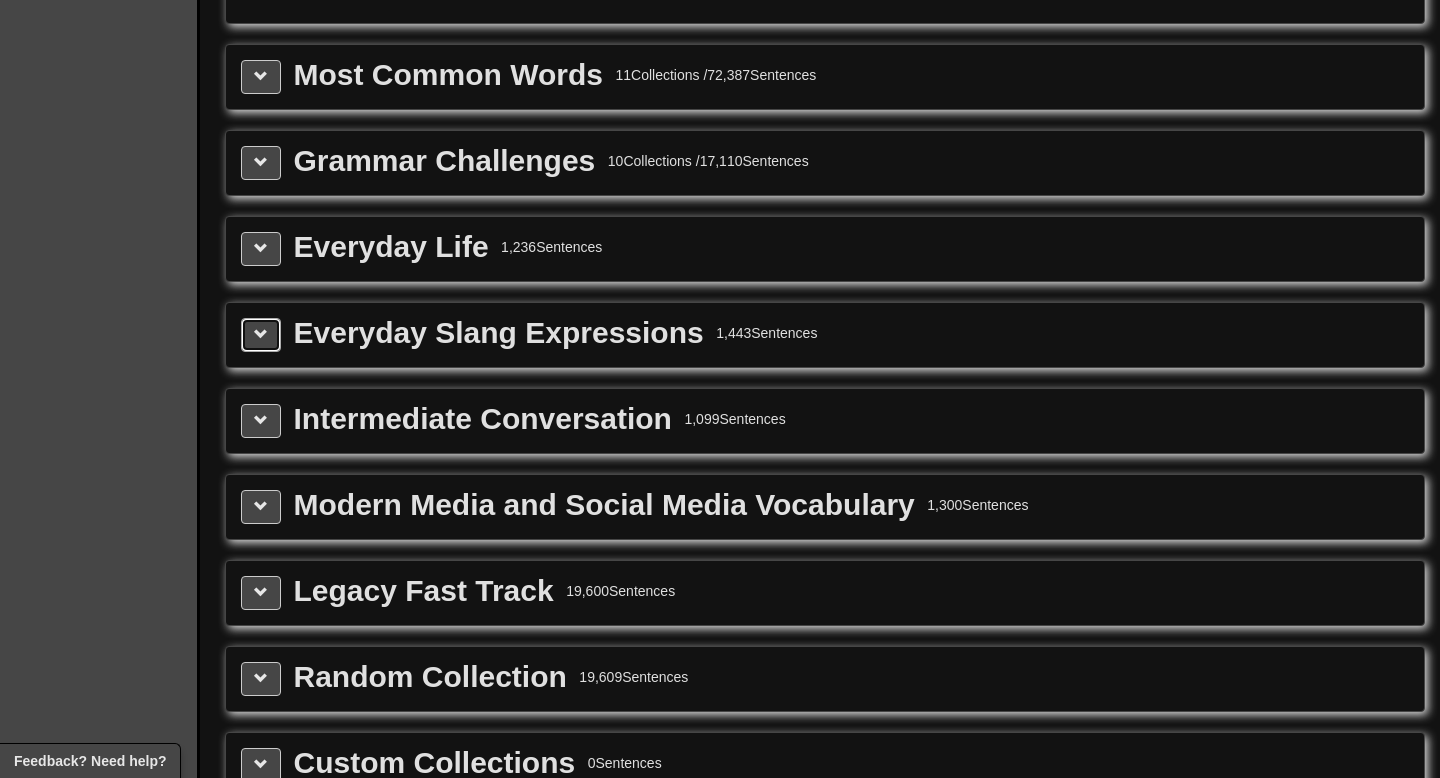click at bounding box center [261, 335] 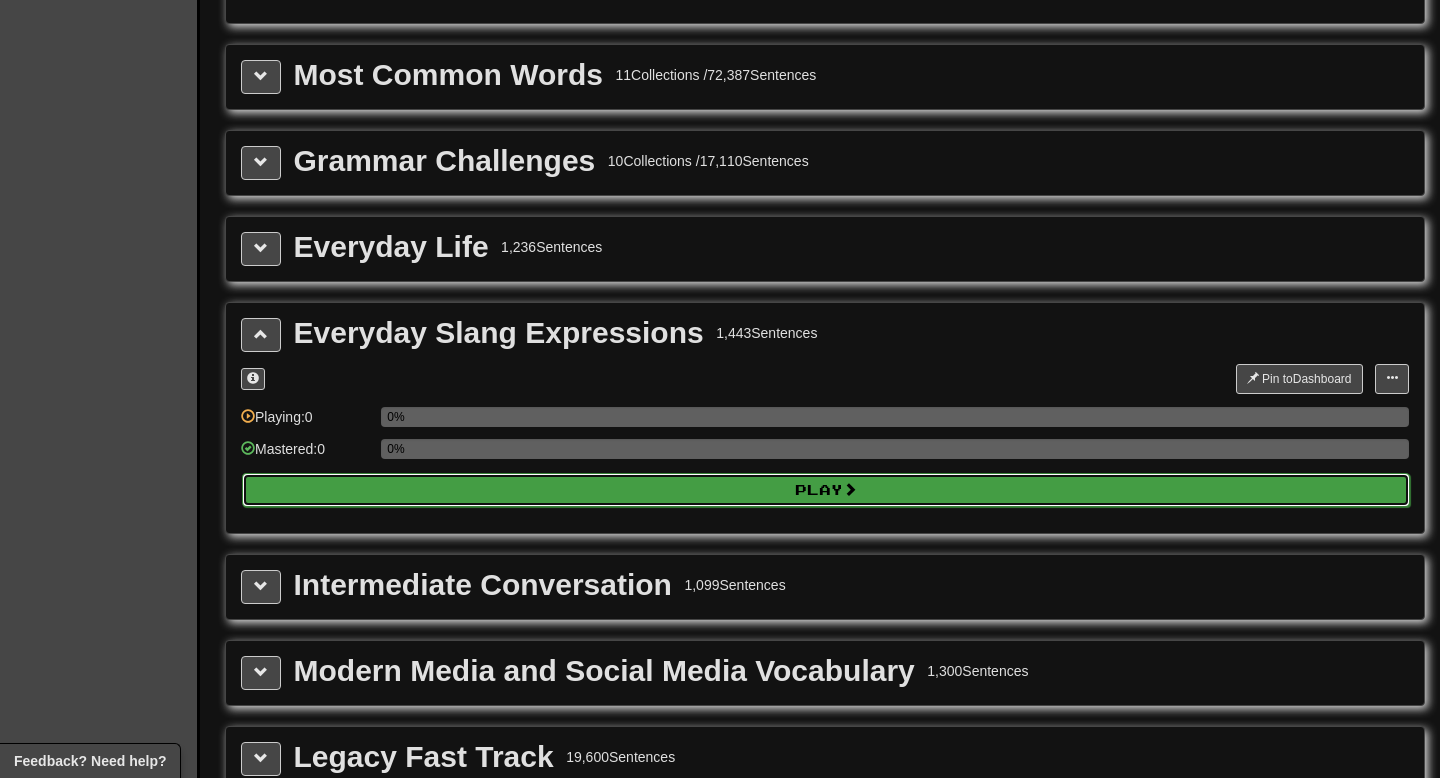 click on "Play" at bounding box center (826, 490) 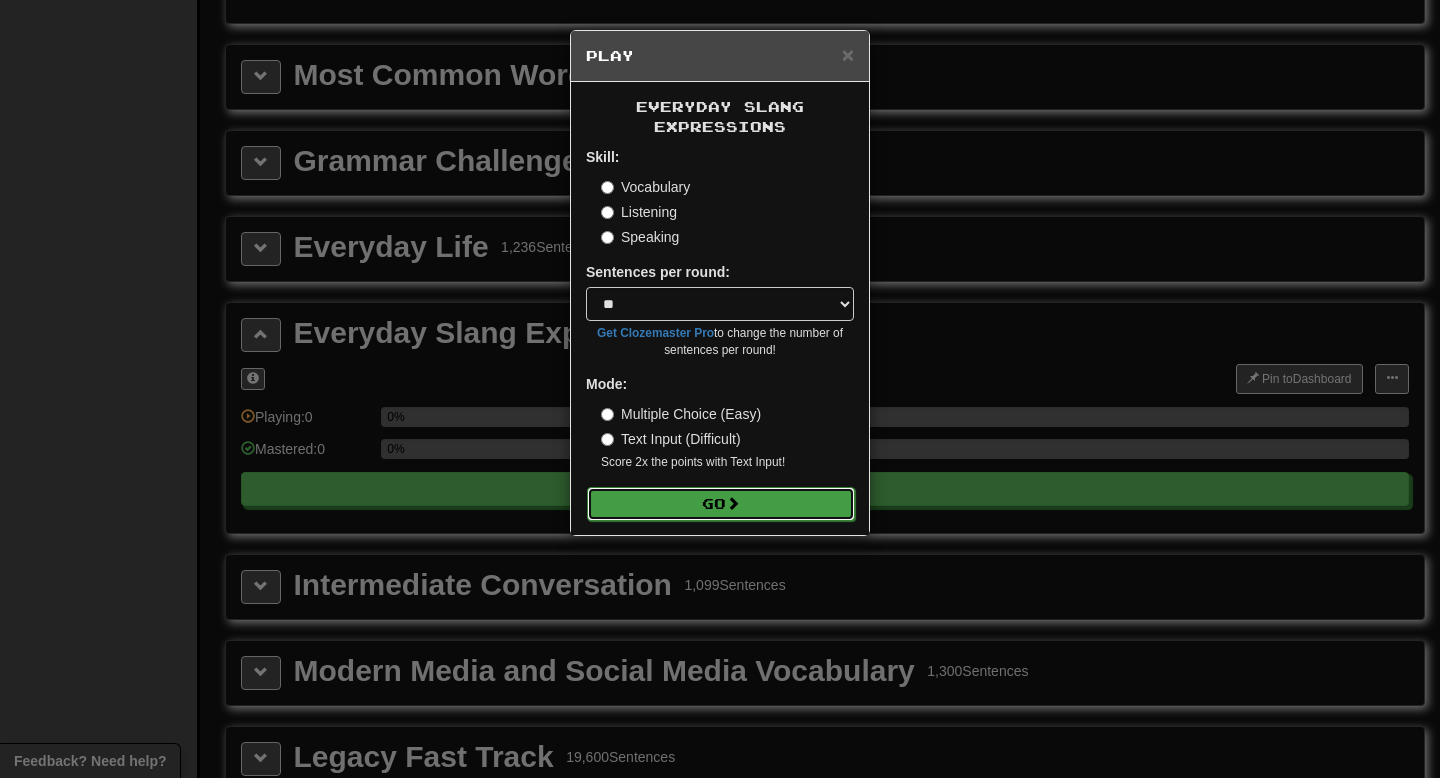 click at bounding box center [733, 503] 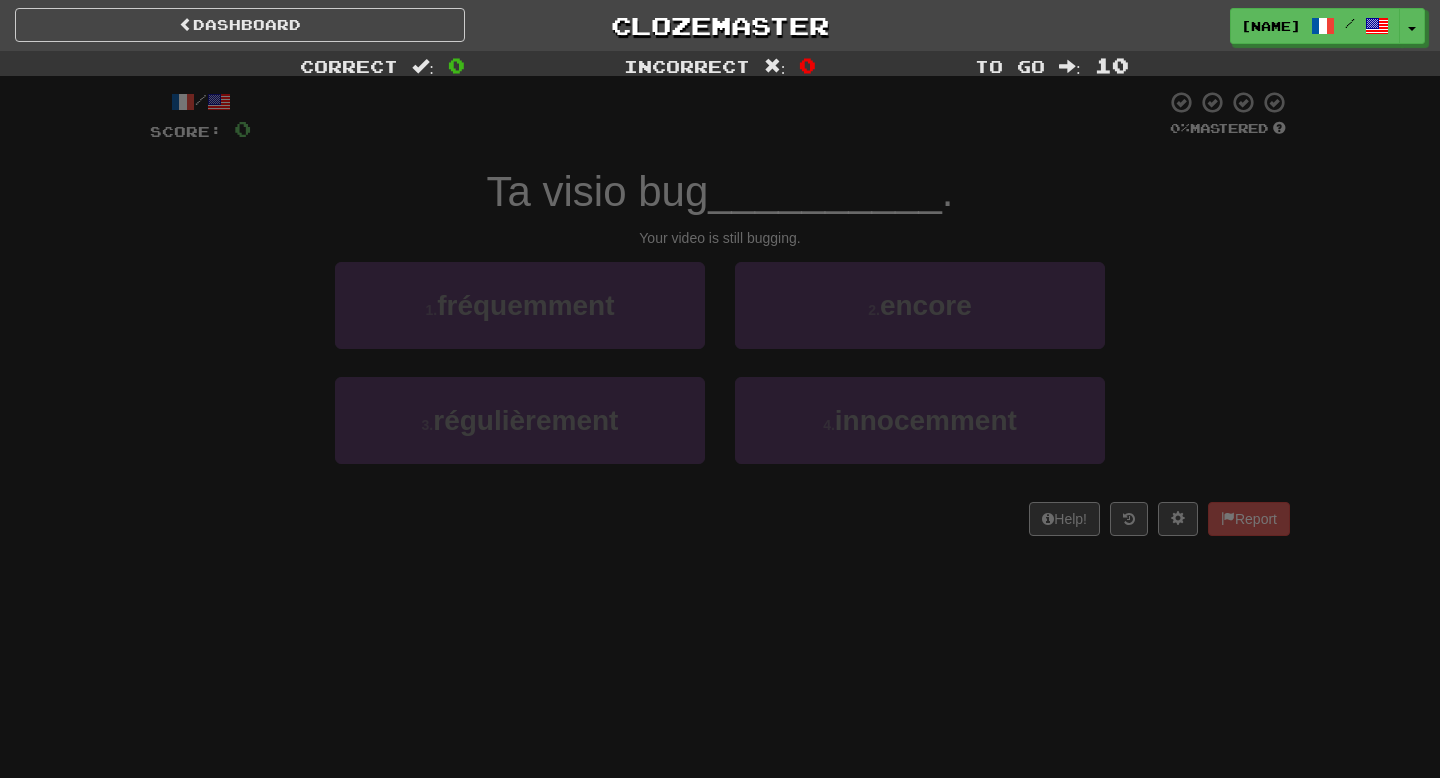 scroll, scrollTop: 0, scrollLeft: 0, axis: both 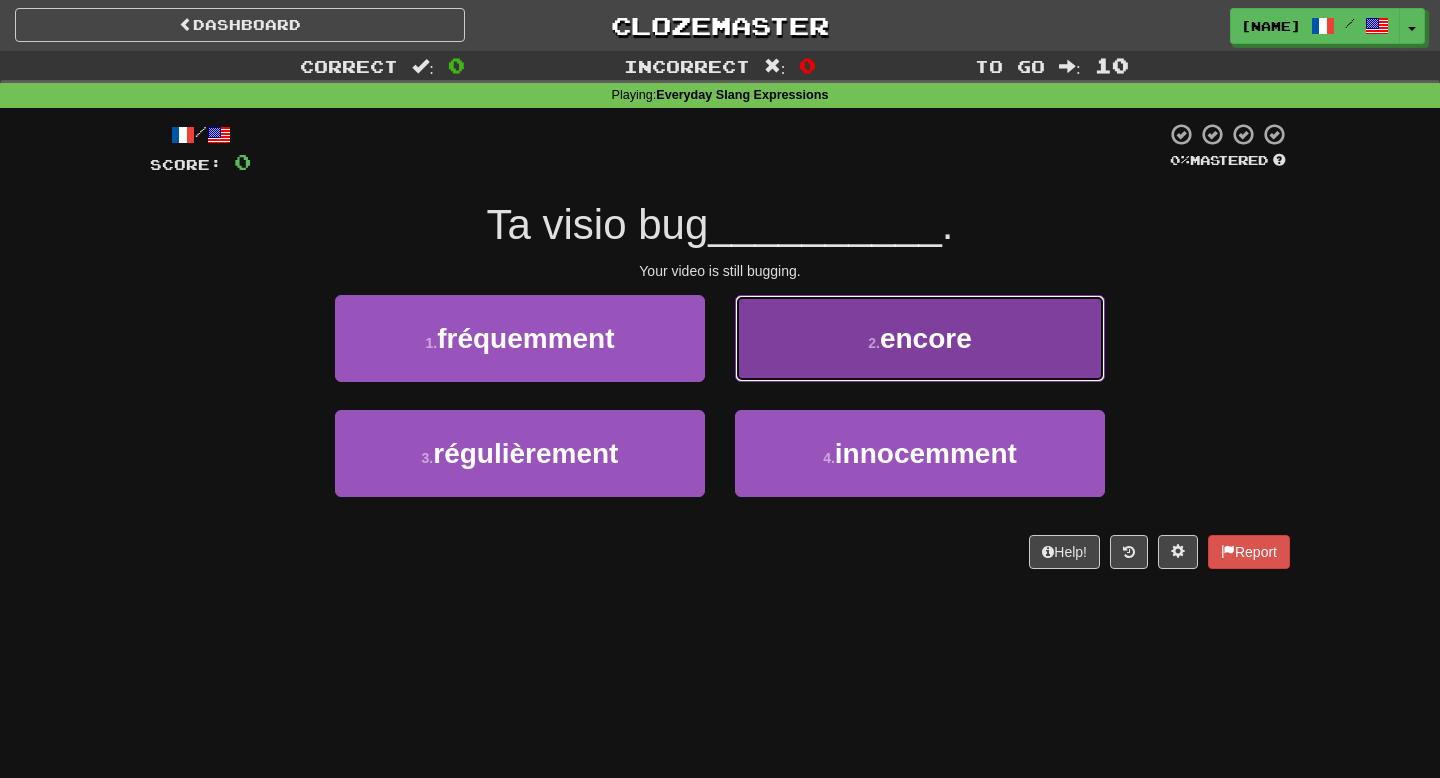 click on "2 .  encore" at bounding box center (920, 338) 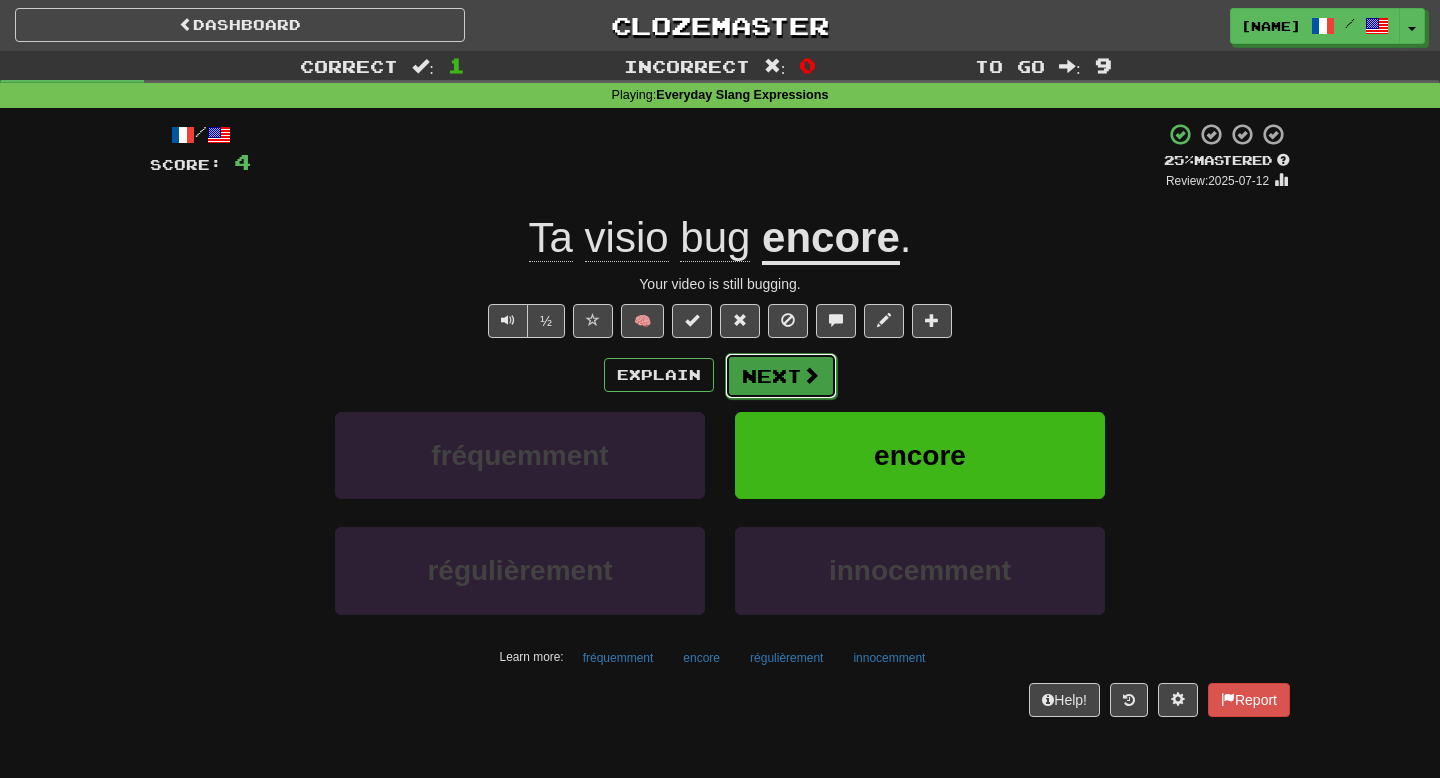 click on "Next" at bounding box center [781, 376] 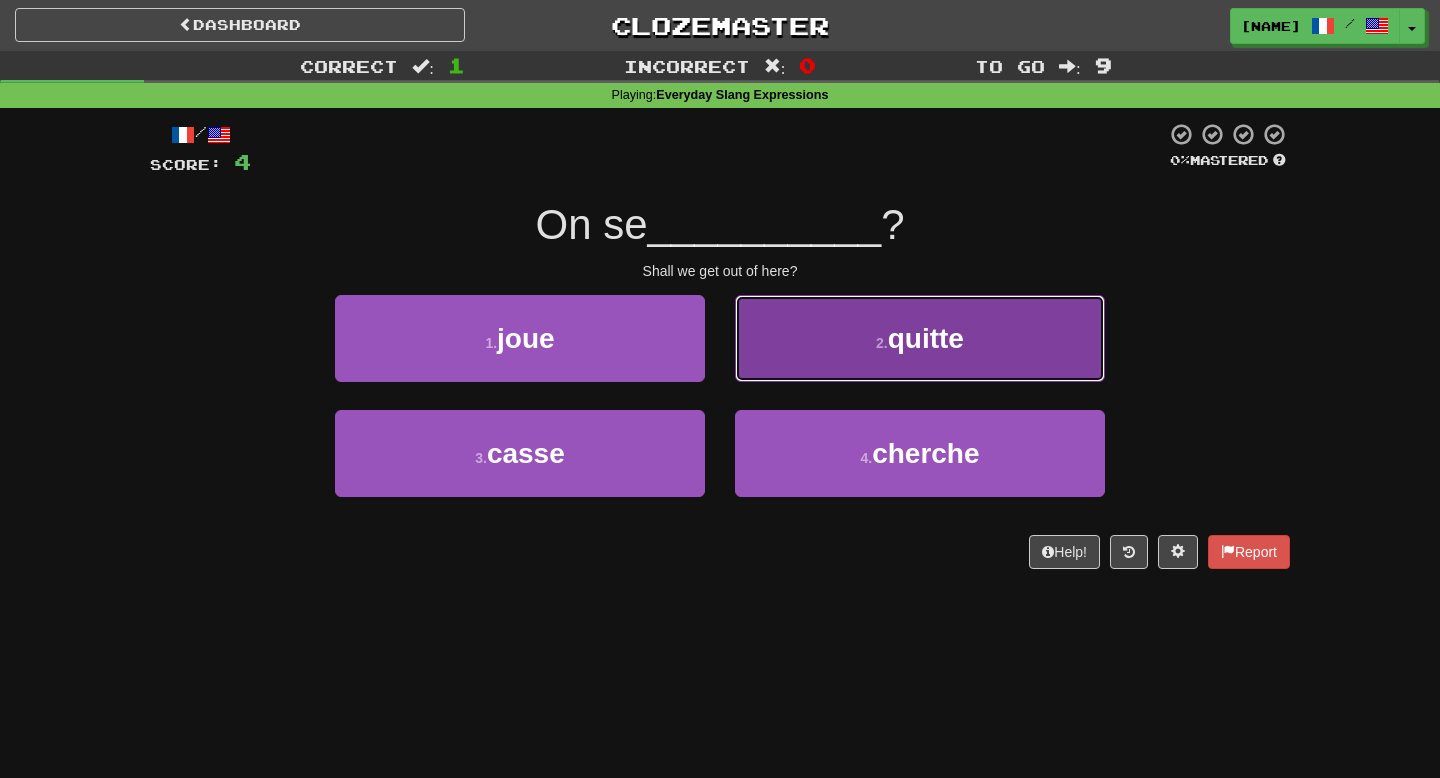 click on "2 .  quitte" at bounding box center [920, 338] 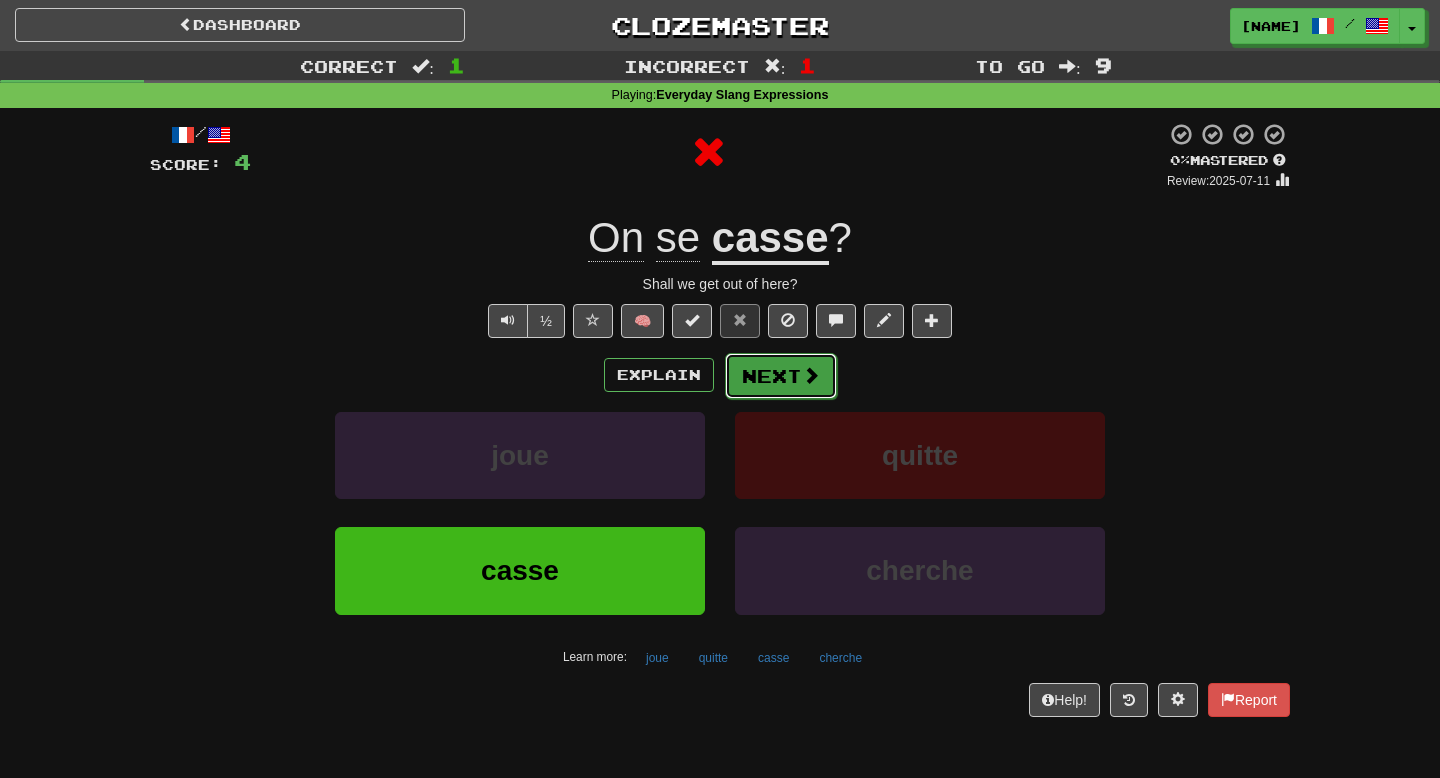 click at bounding box center (811, 375) 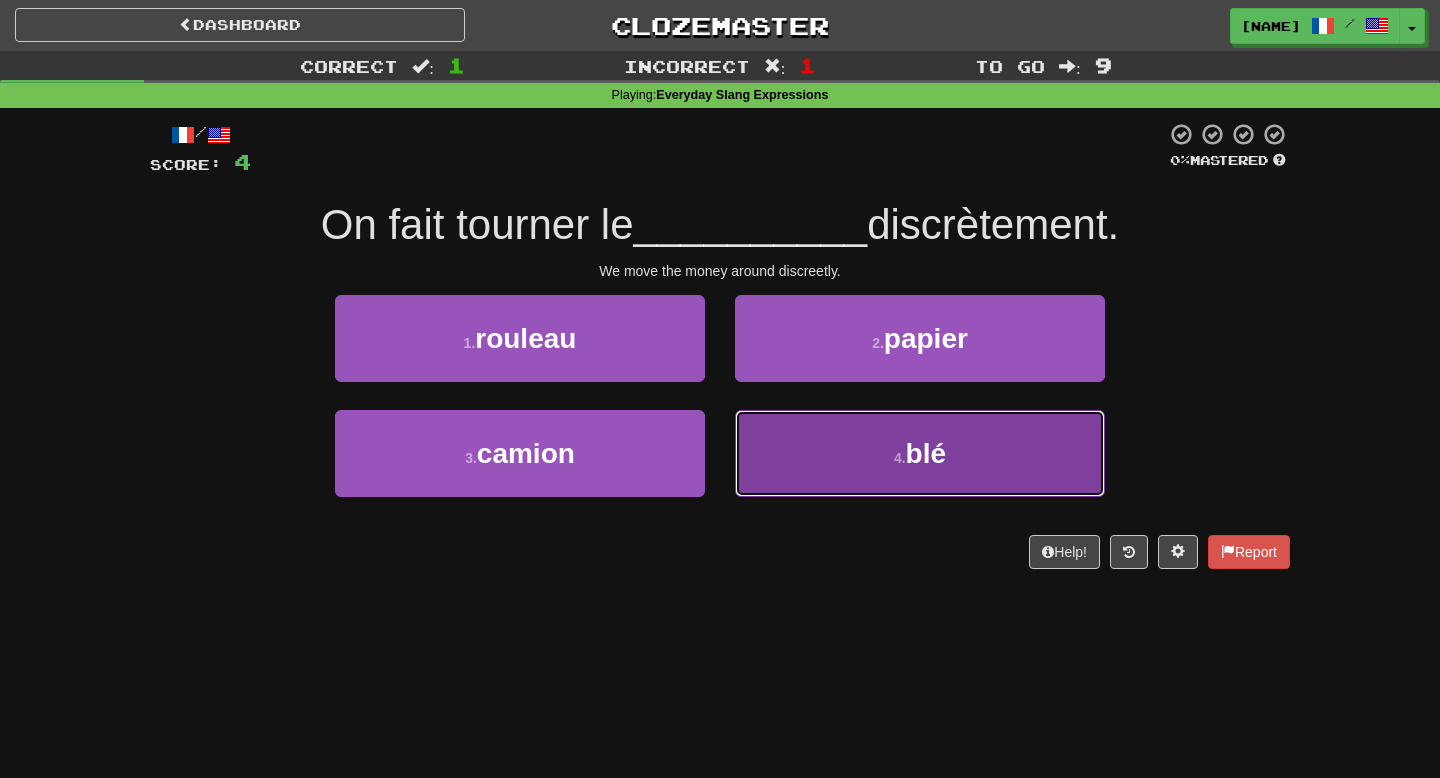 click on "4 .  blé" at bounding box center (920, 453) 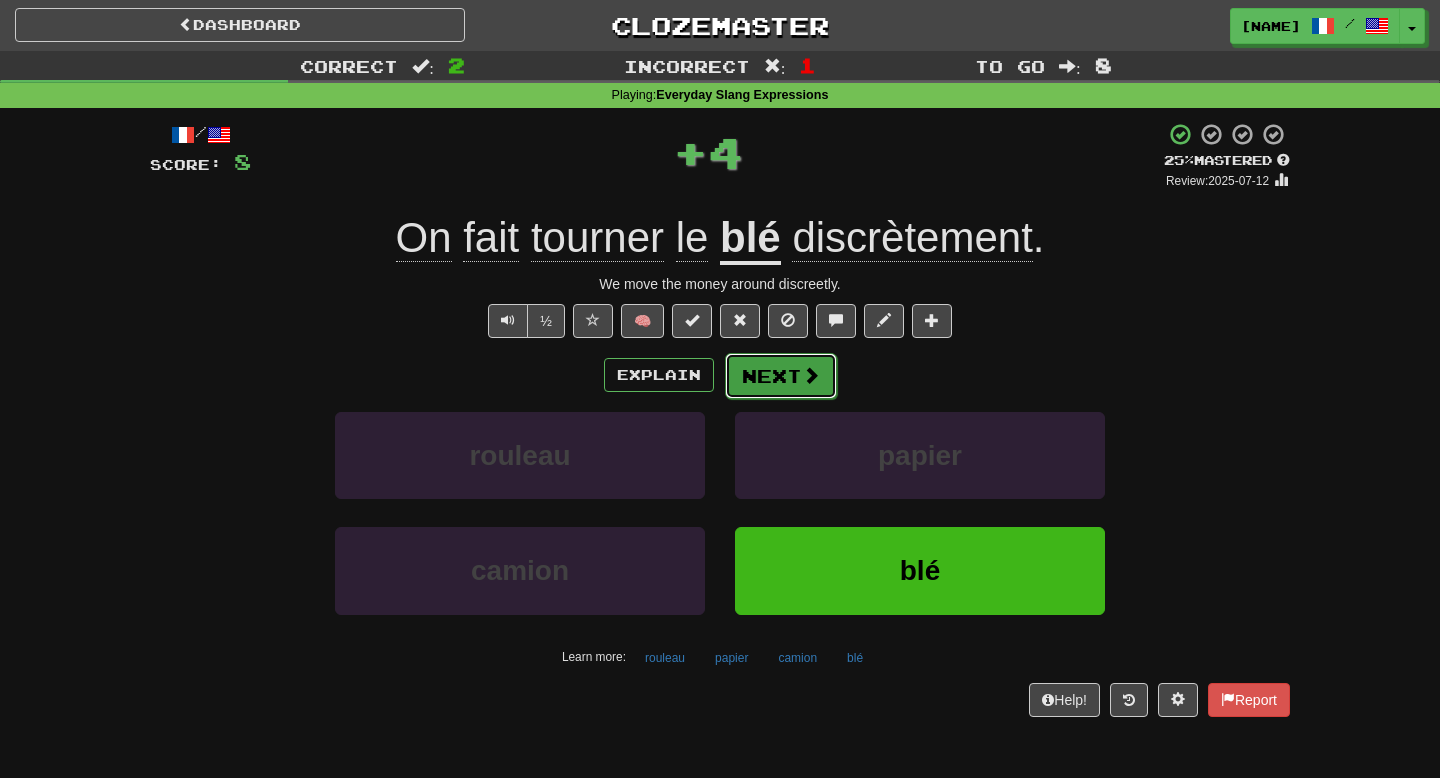 click on "Next" at bounding box center (781, 376) 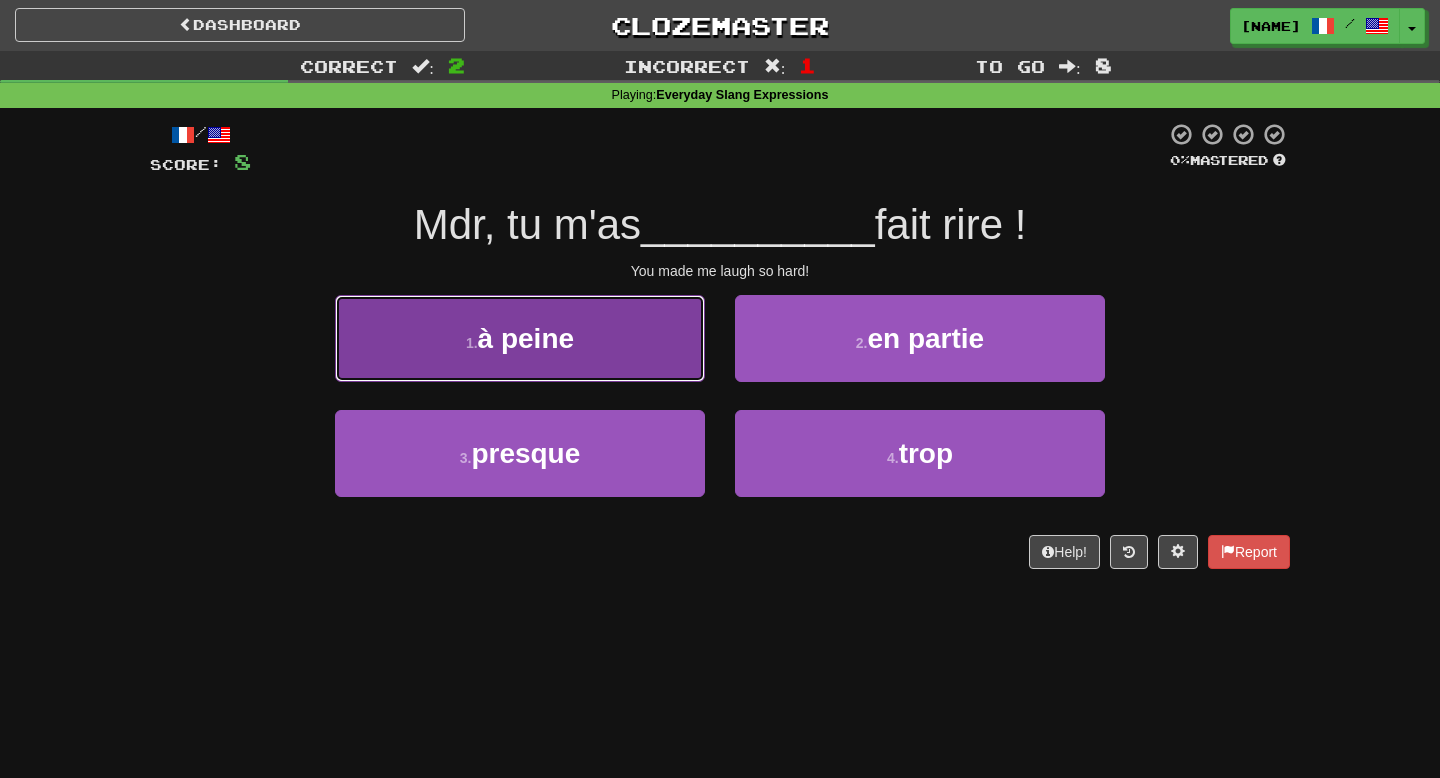 click on "1 .  à peine" at bounding box center [520, 338] 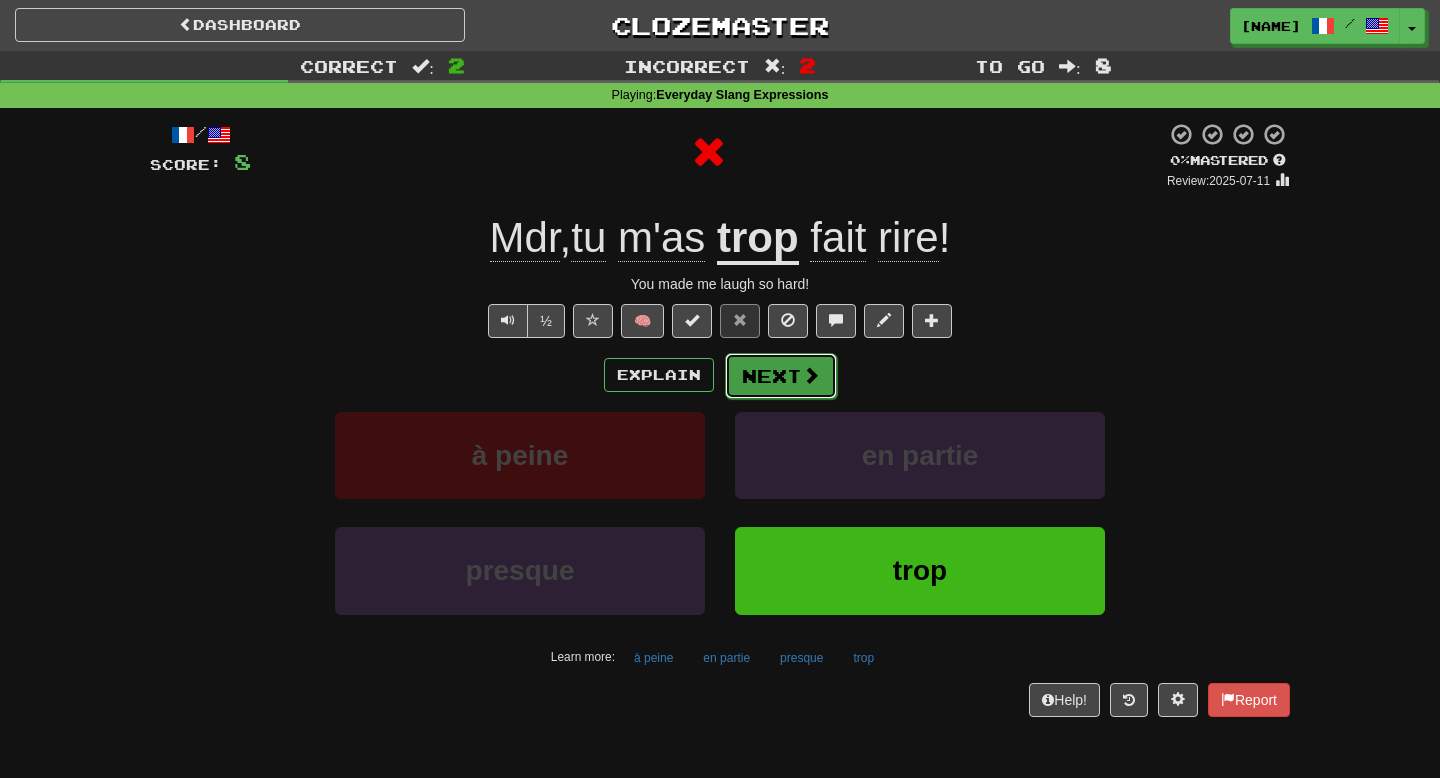 click on "Next" at bounding box center [781, 376] 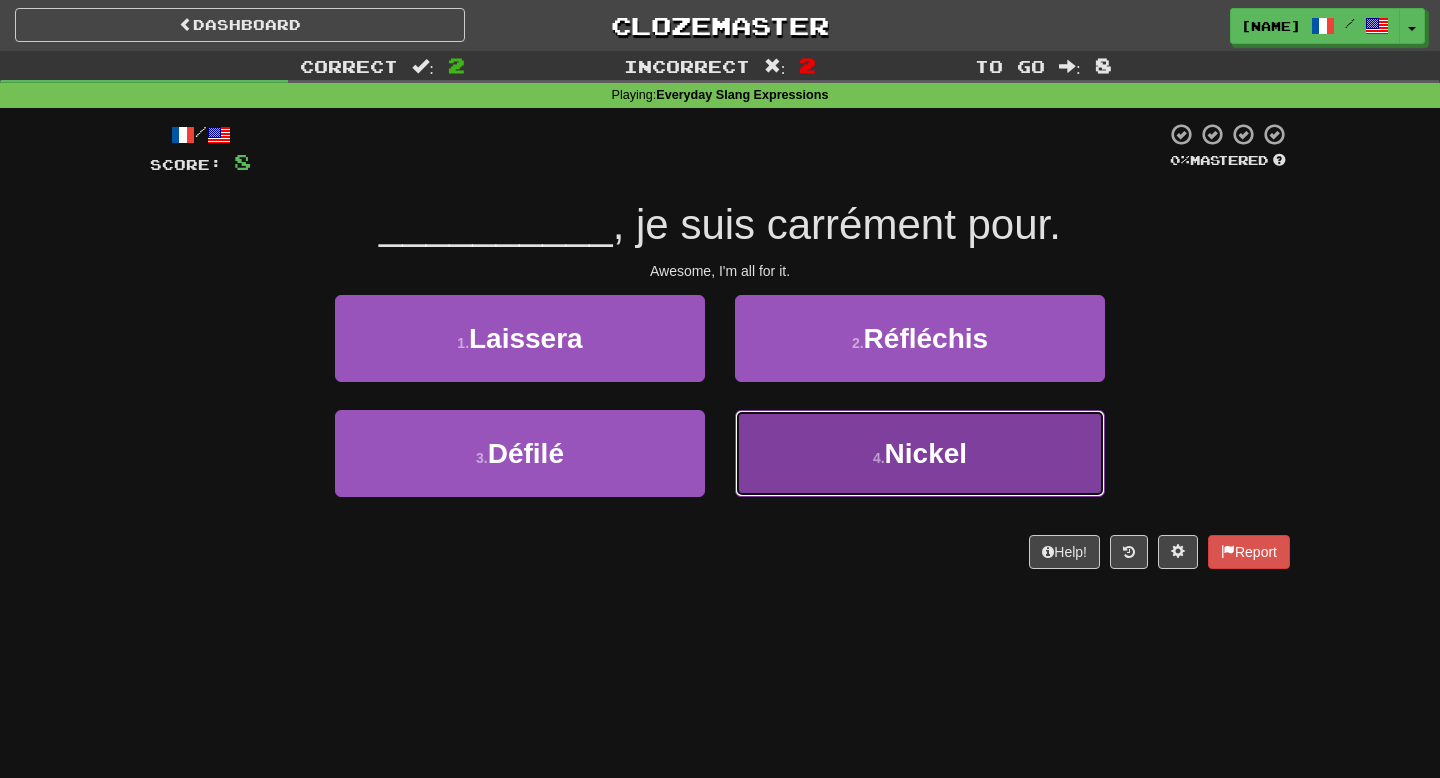 click on "4 .  Nickel" at bounding box center [920, 453] 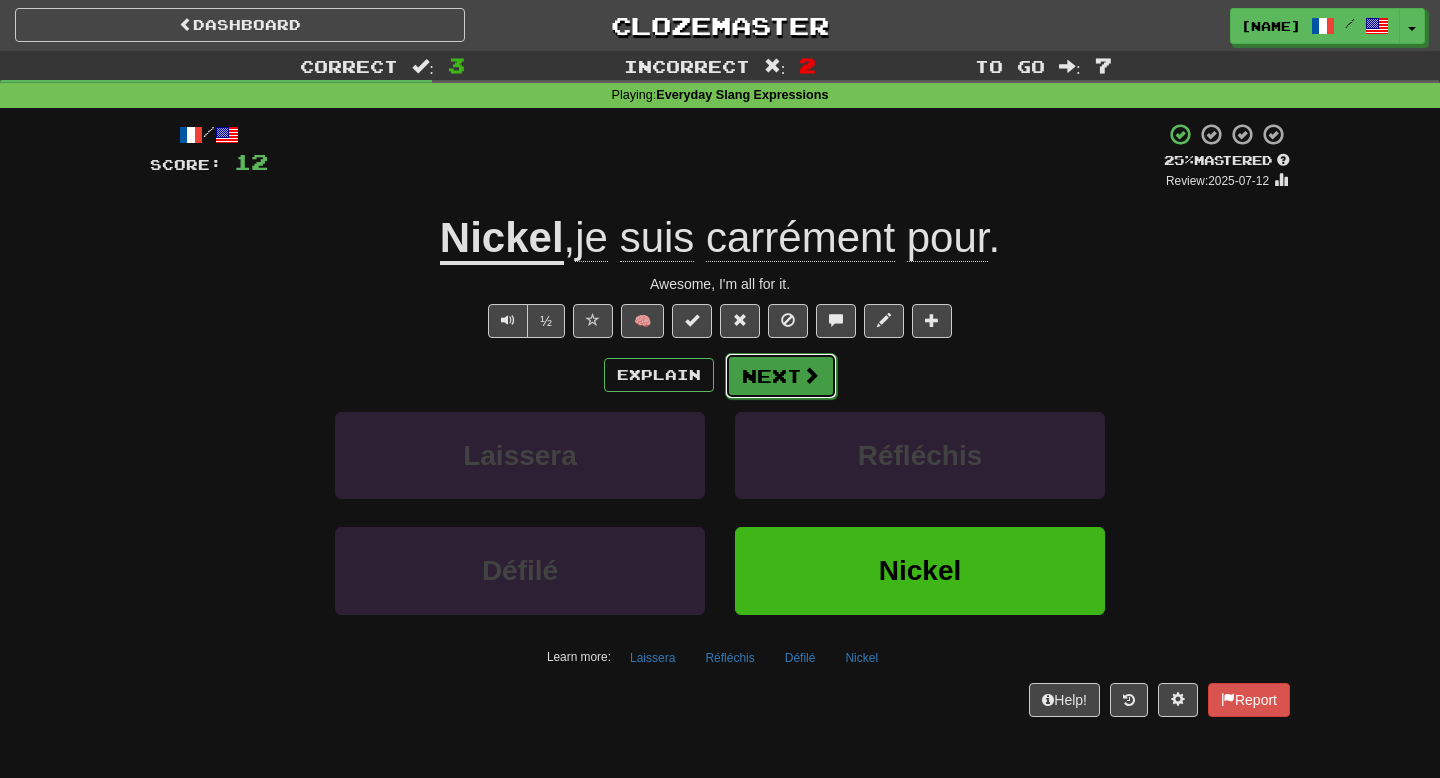 click on "Next" at bounding box center [781, 376] 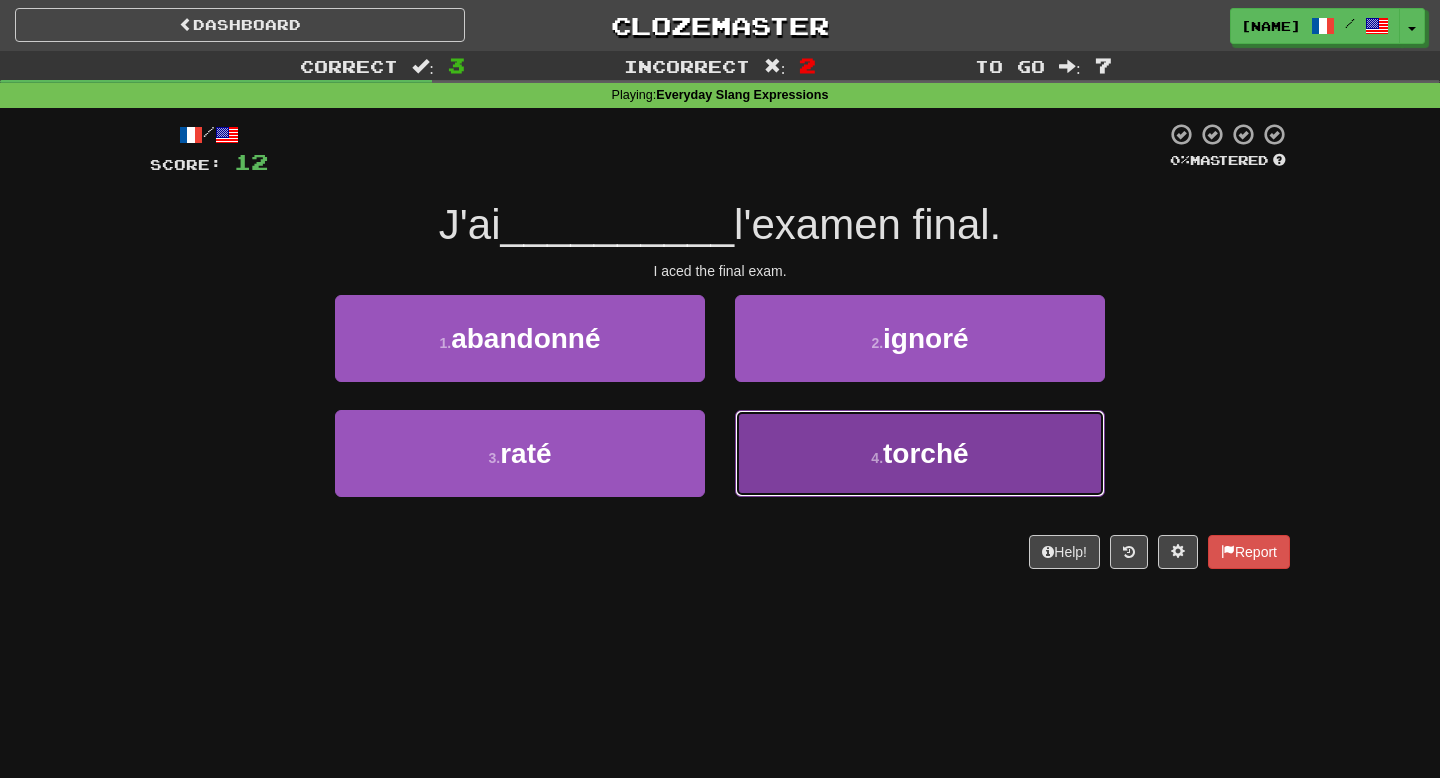 click on "4 .  torché" at bounding box center [920, 453] 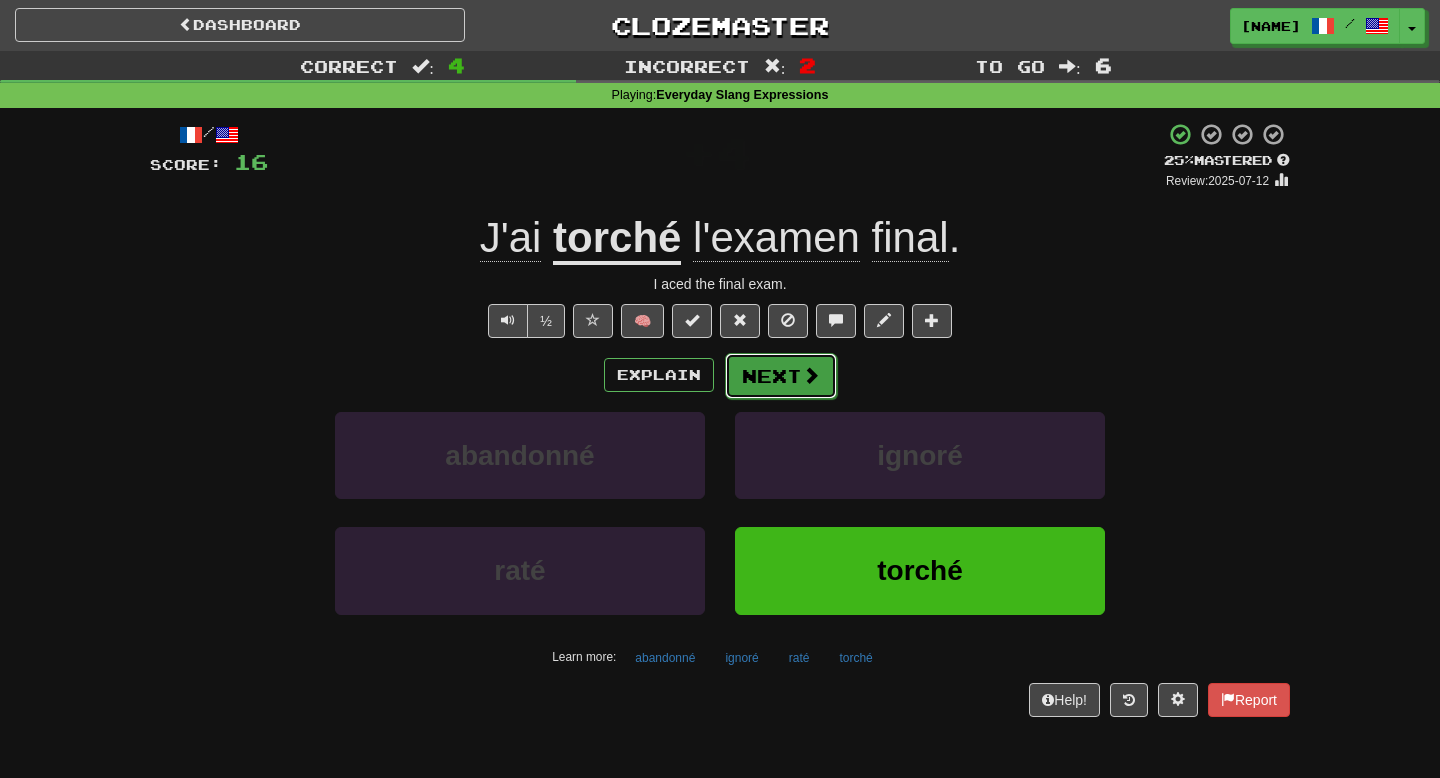 click on "Next" at bounding box center [781, 376] 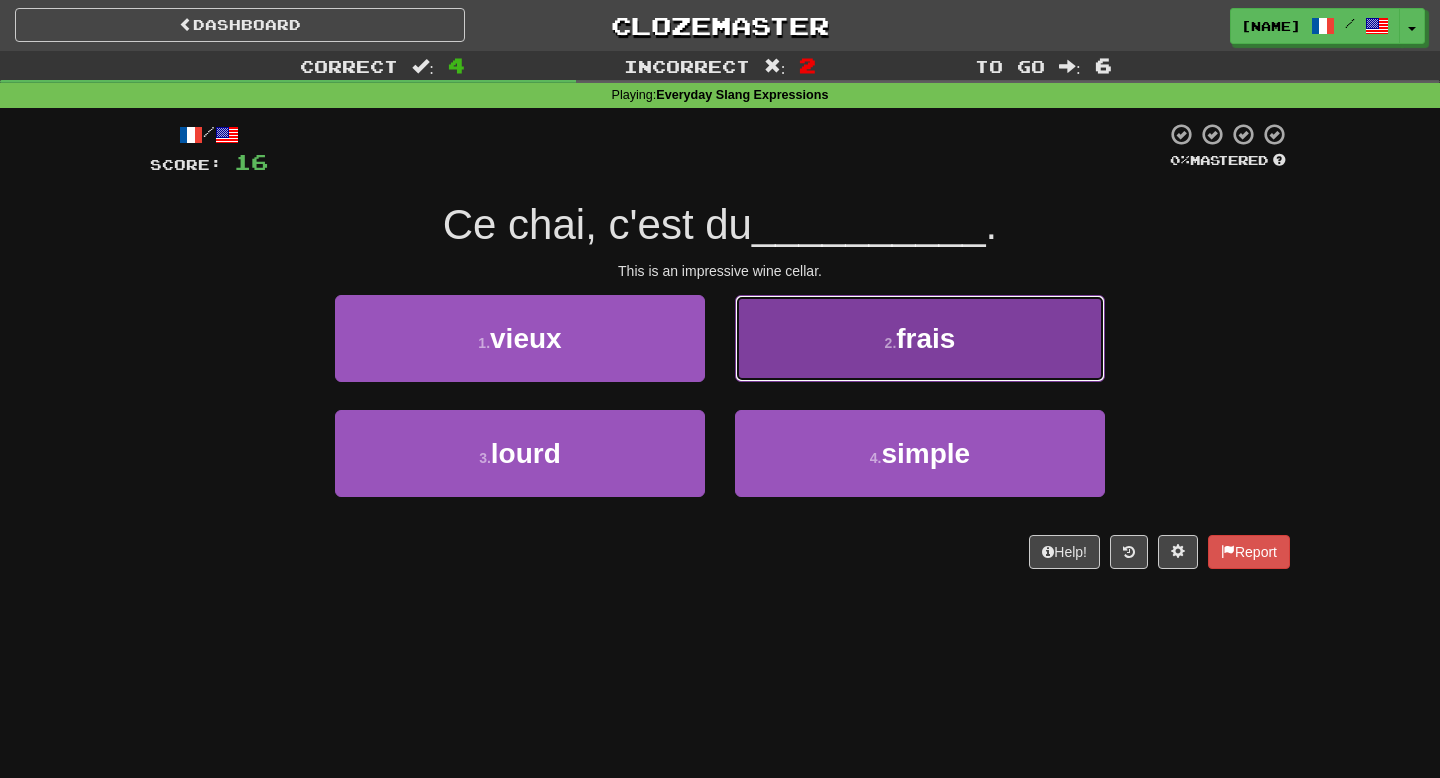 click on "2 .  frais" at bounding box center (920, 338) 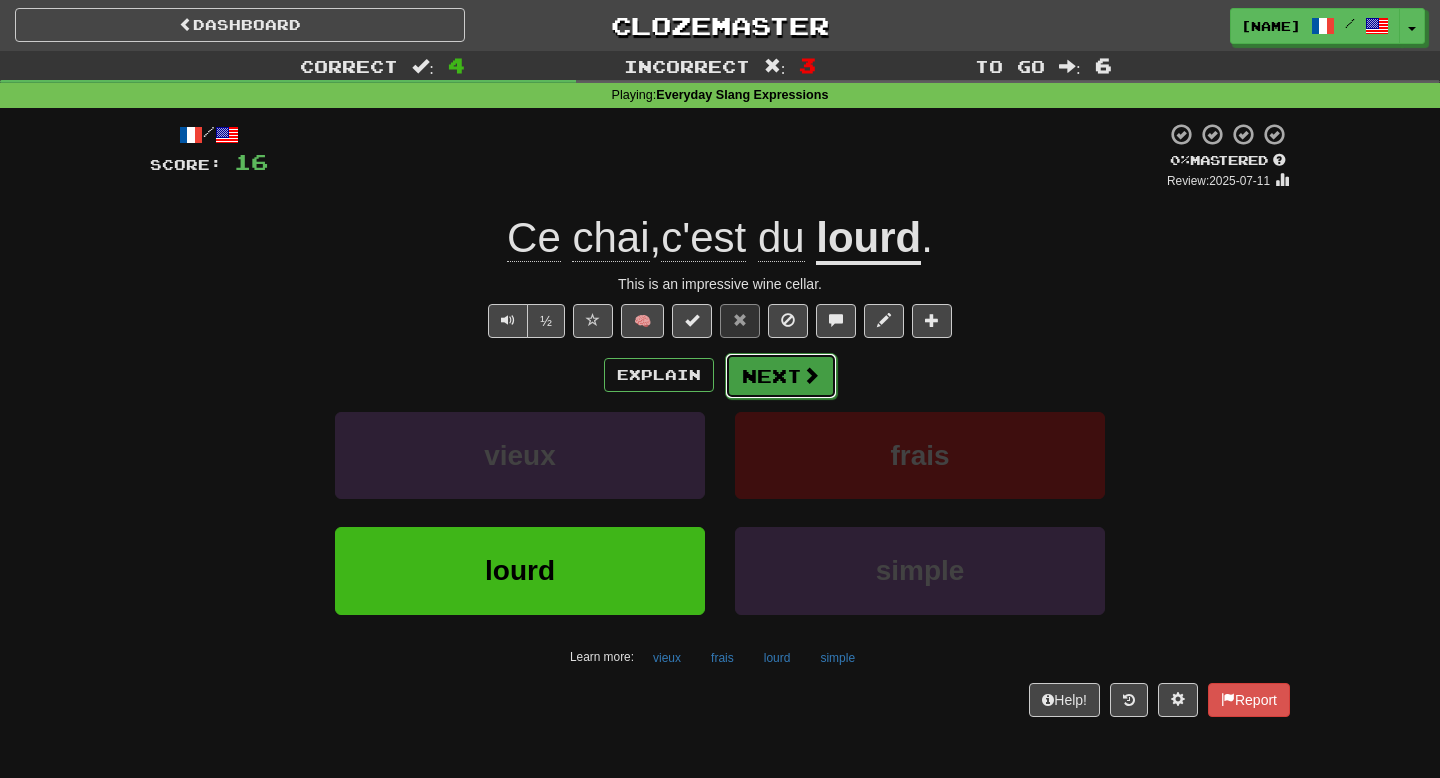 click on "Next" at bounding box center [781, 376] 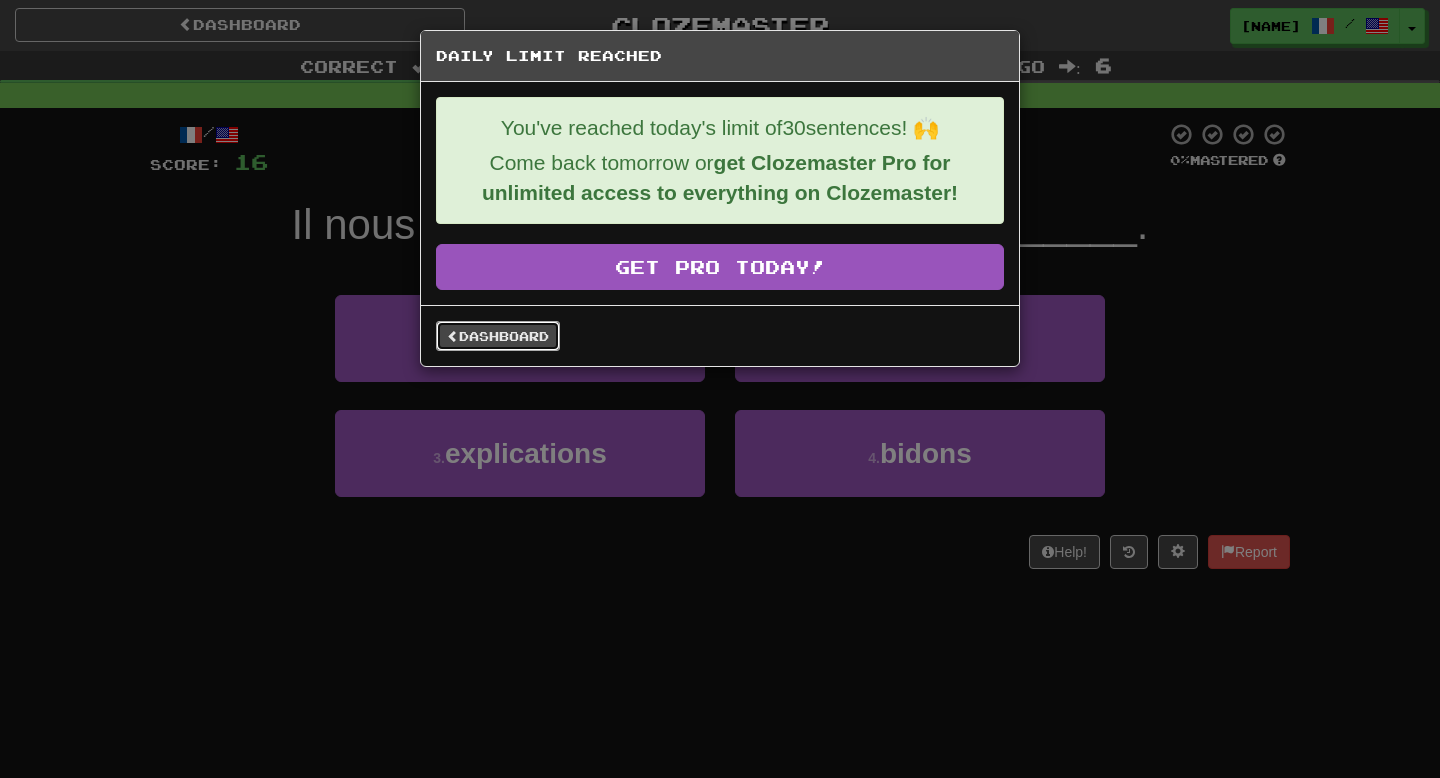click on "Dashboard" at bounding box center [498, 336] 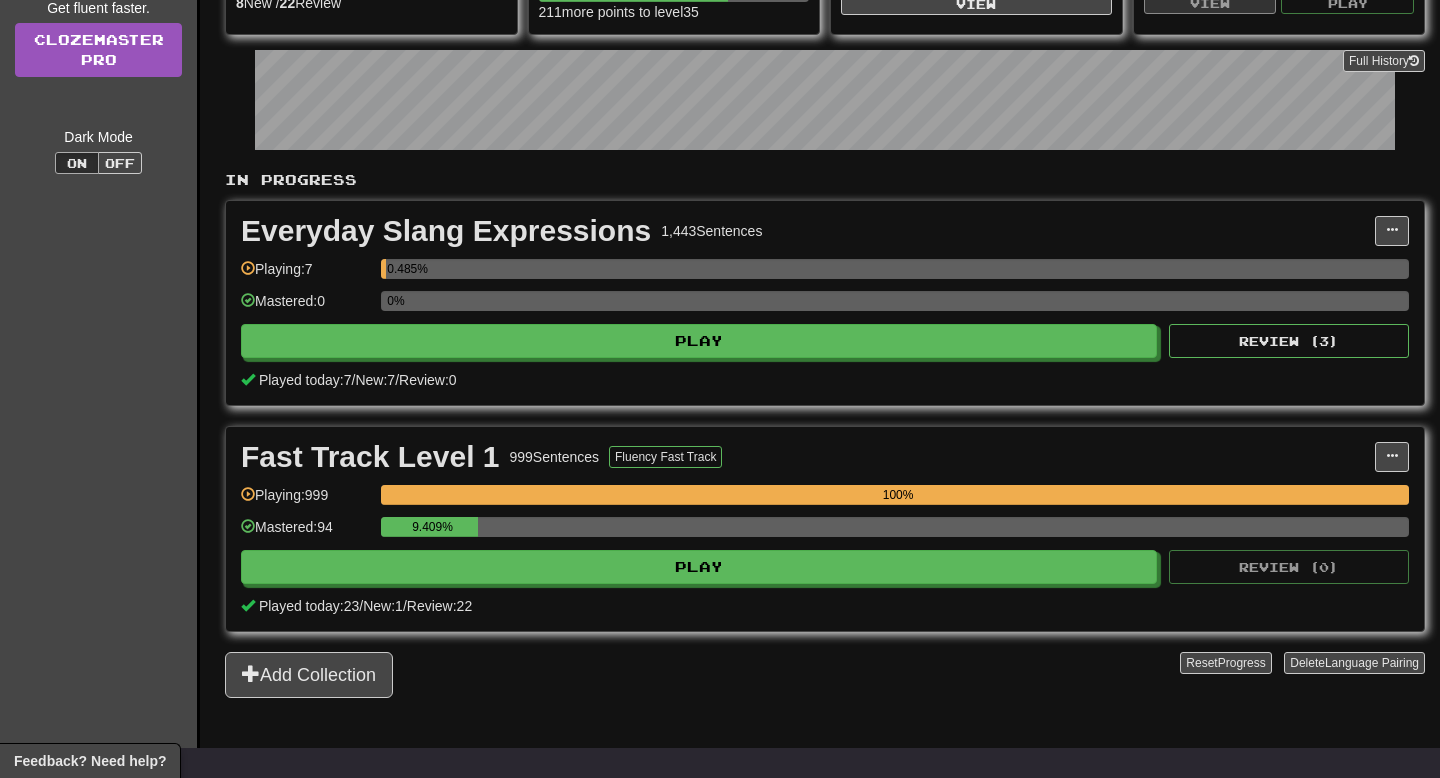 scroll, scrollTop: 422, scrollLeft: 0, axis: vertical 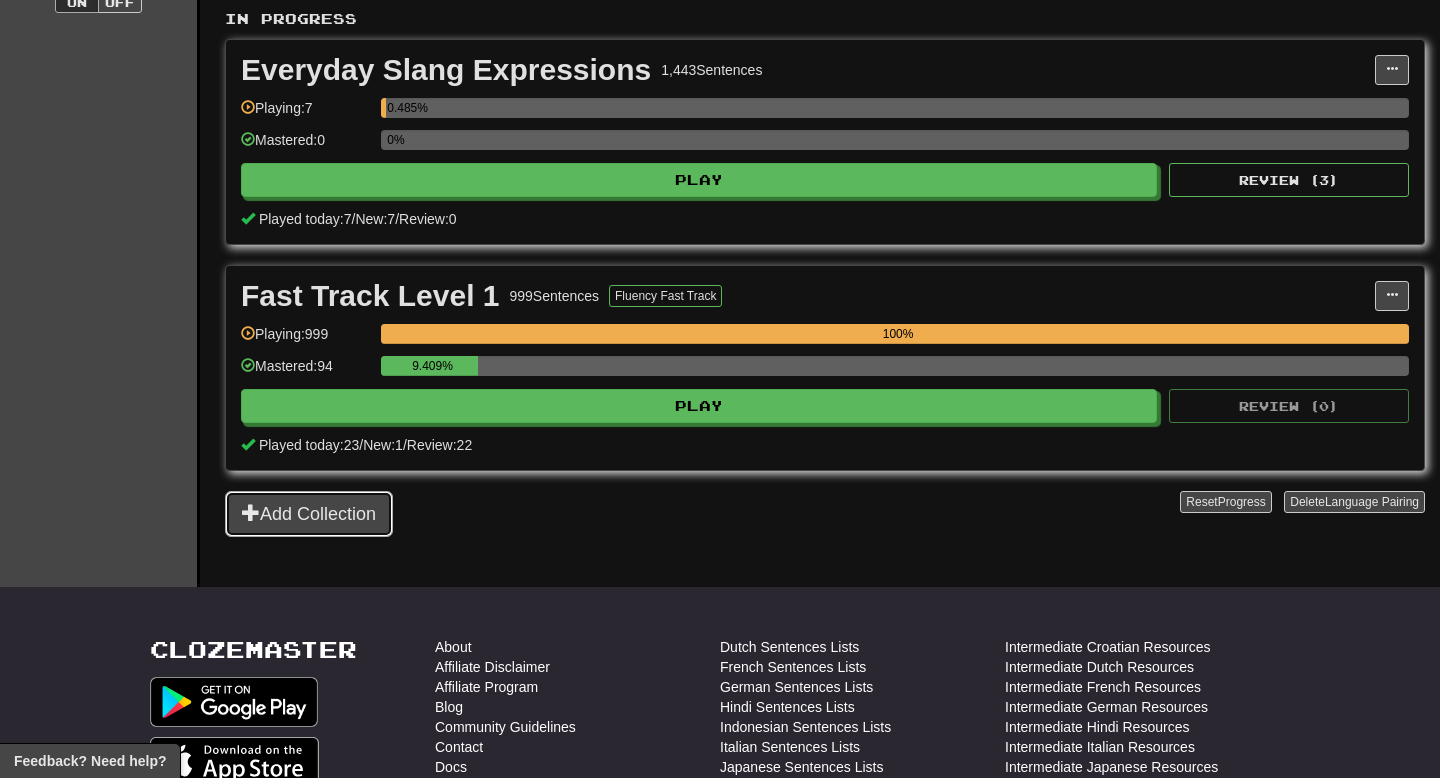 click on "Add Collection" at bounding box center [309, 514] 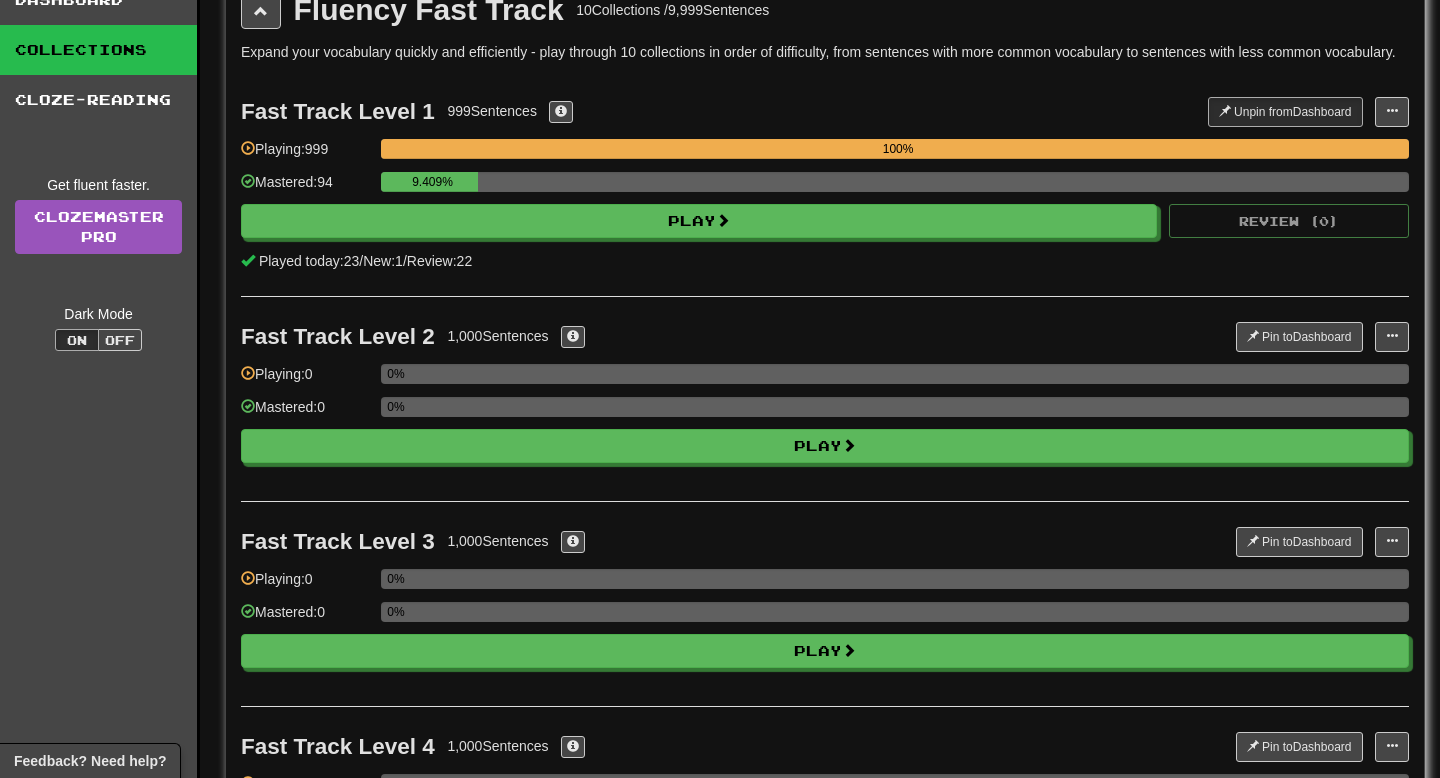 scroll, scrollTop: 24, scrollLeft: 0, axis: vertical 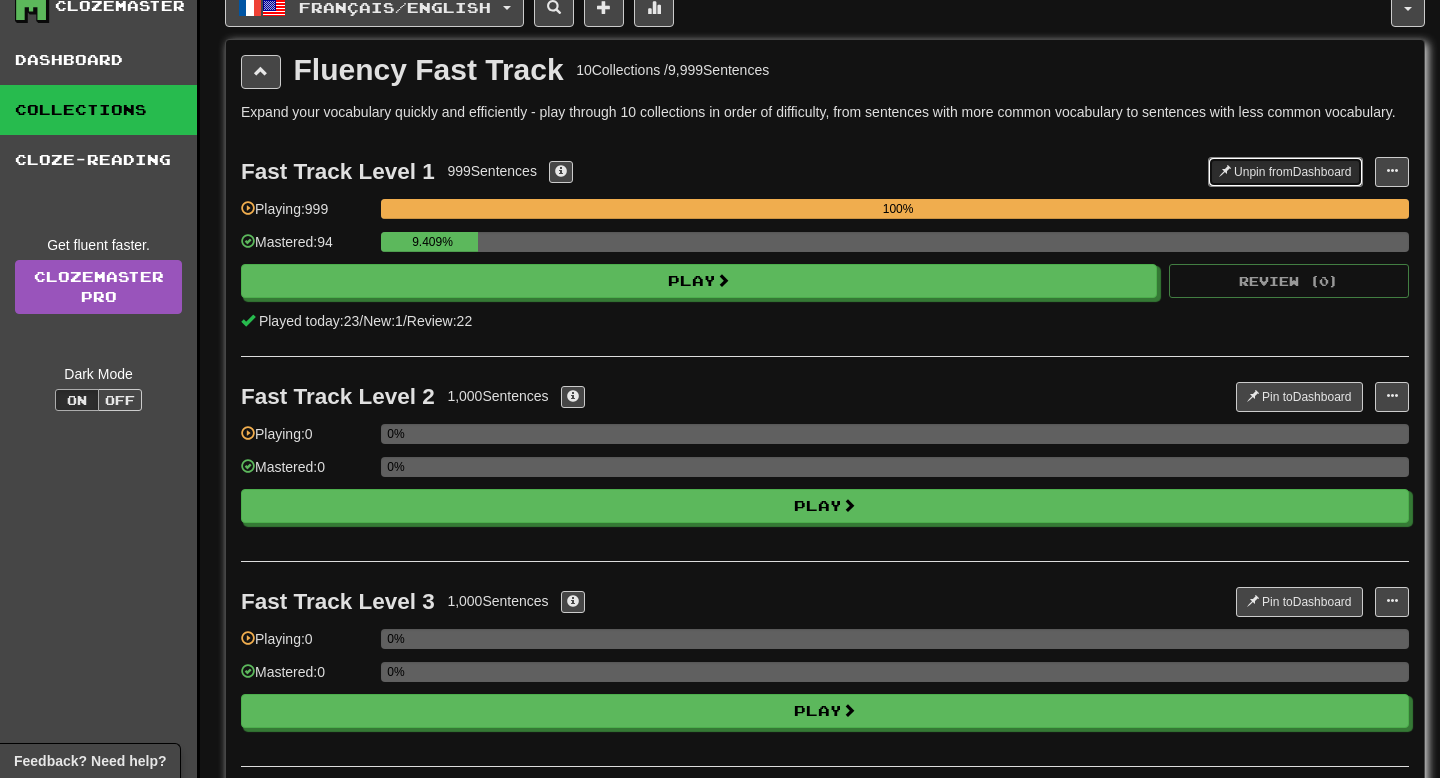 click on "Unpin from  Dashboard" at bounding box center (1285, 172) 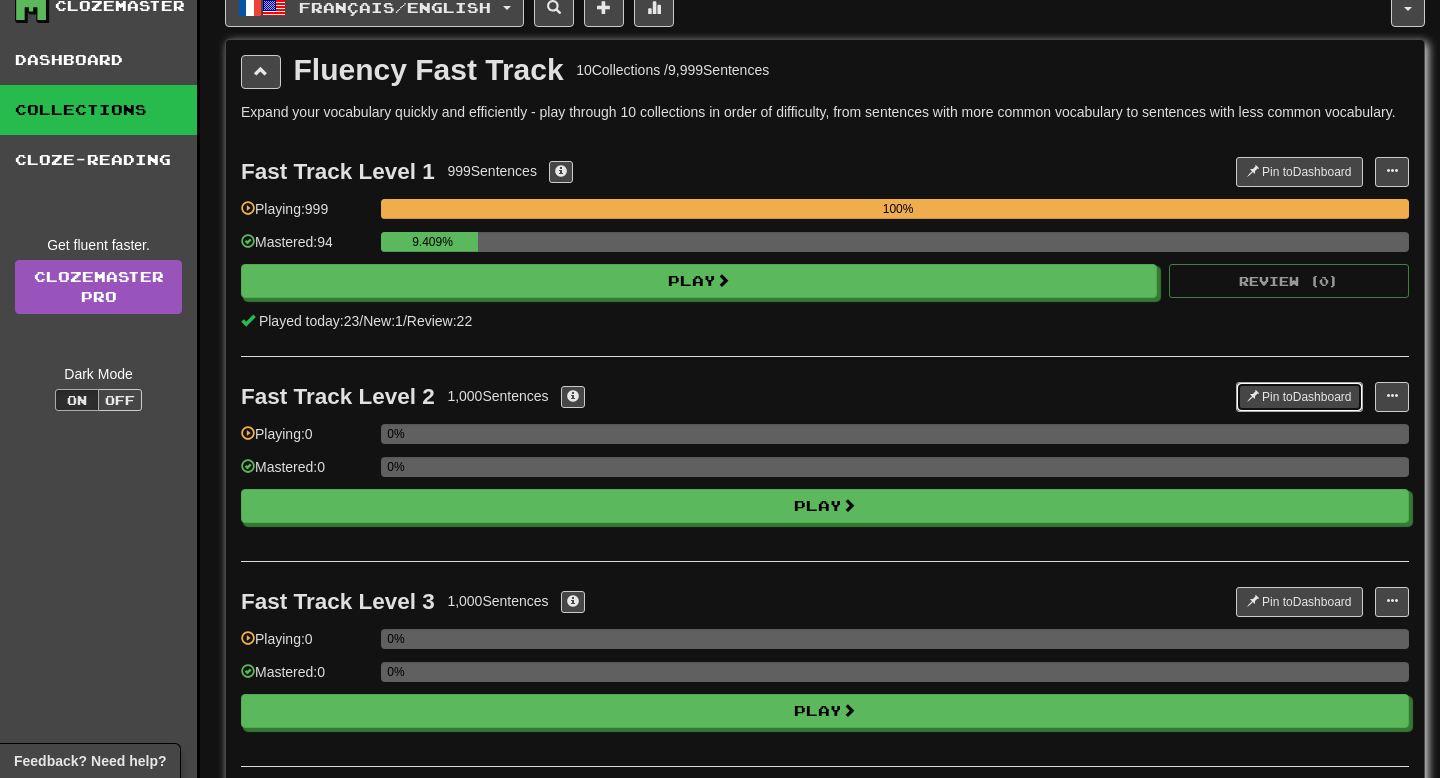 click on "Pin to  Dashboard" at bounding box center (1299, 397) 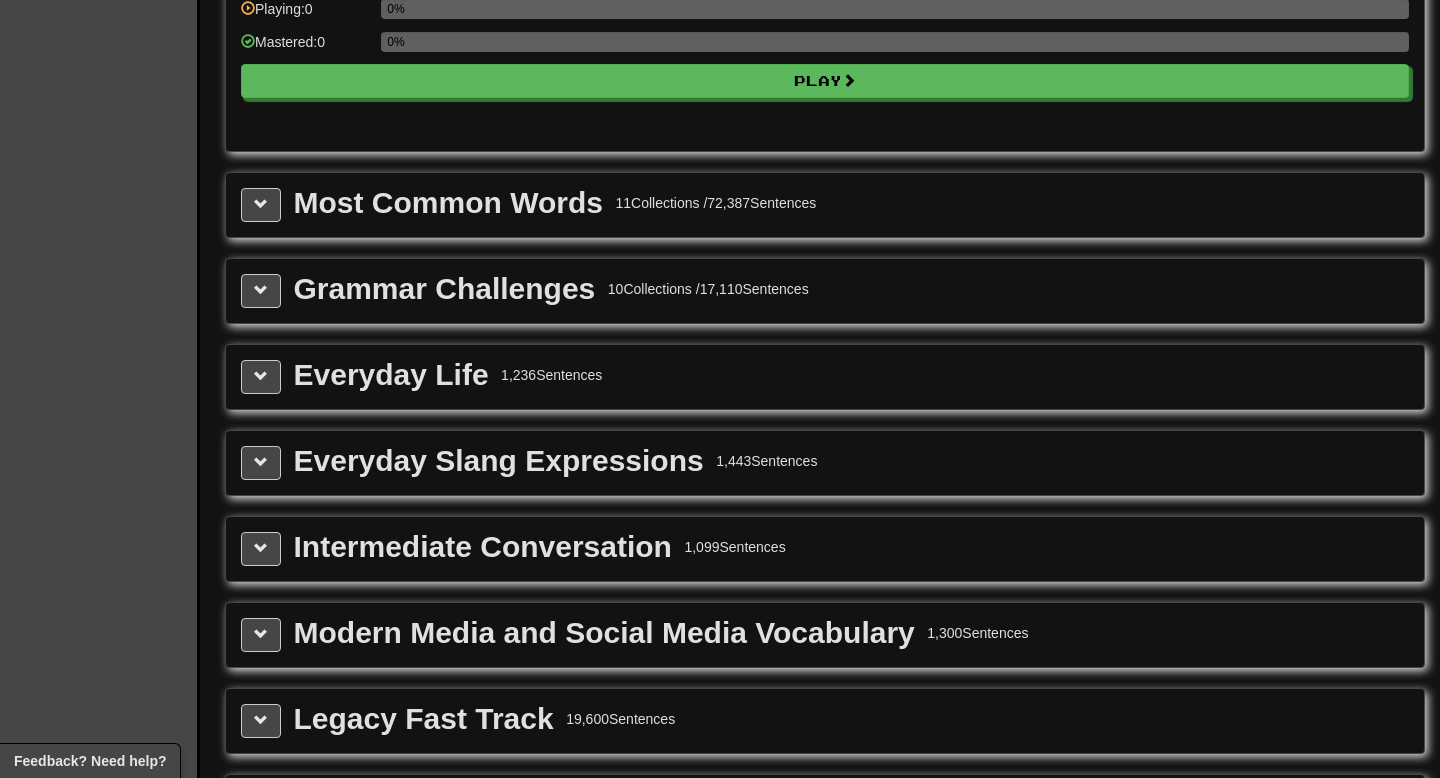 scroll, scrollTop: 2085, scrollLeft: 0, axis: vertical 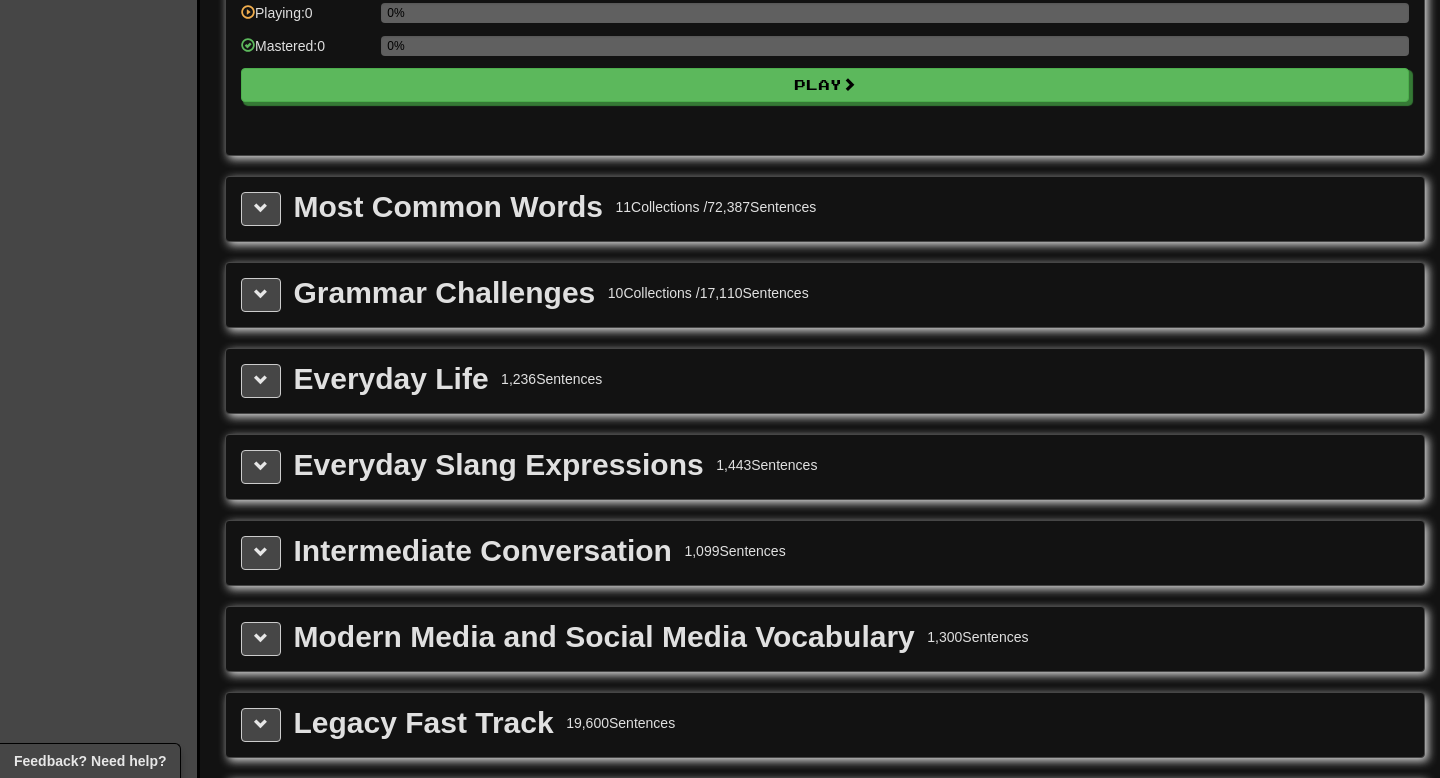 click on "Everyday Life" at bounding box center (391, 379) 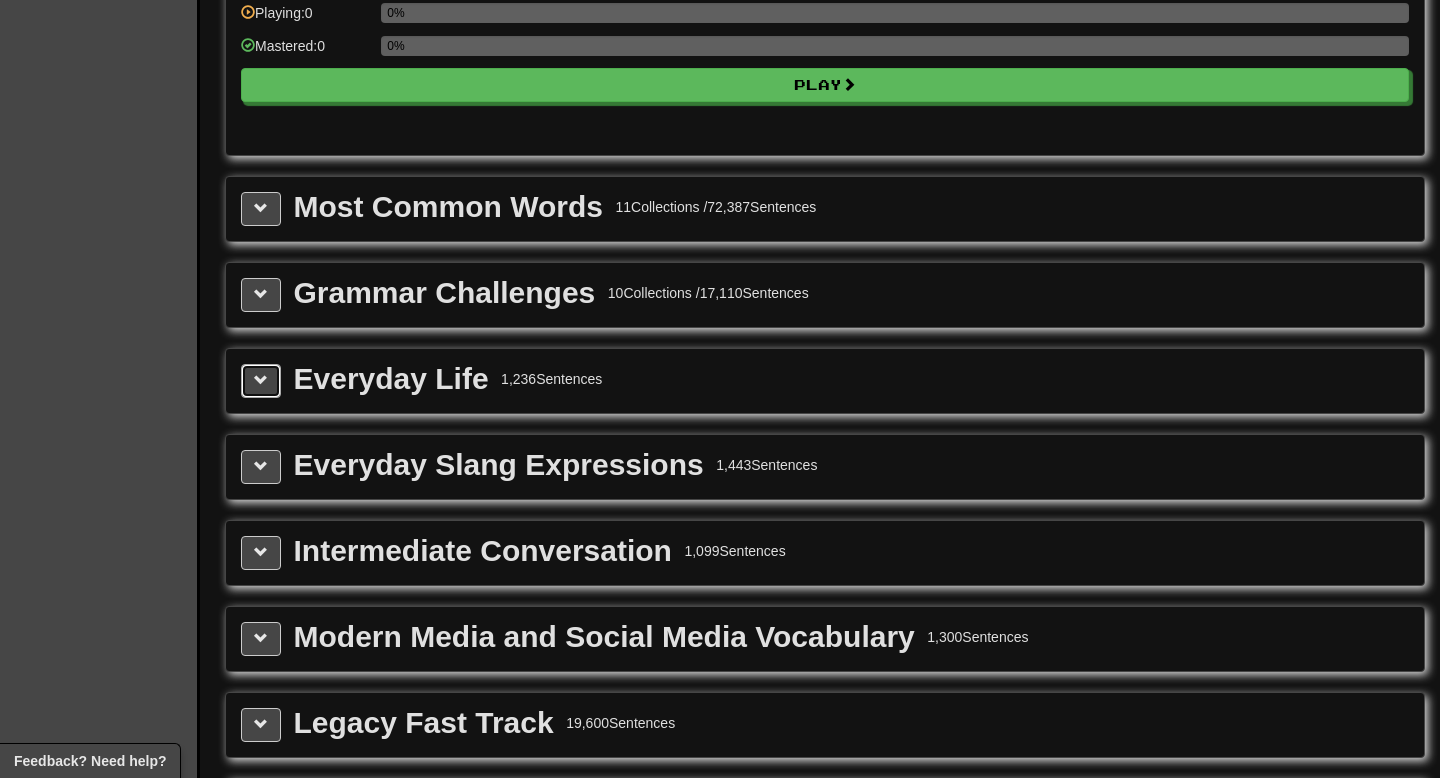 click at bounding box center [261, 381] 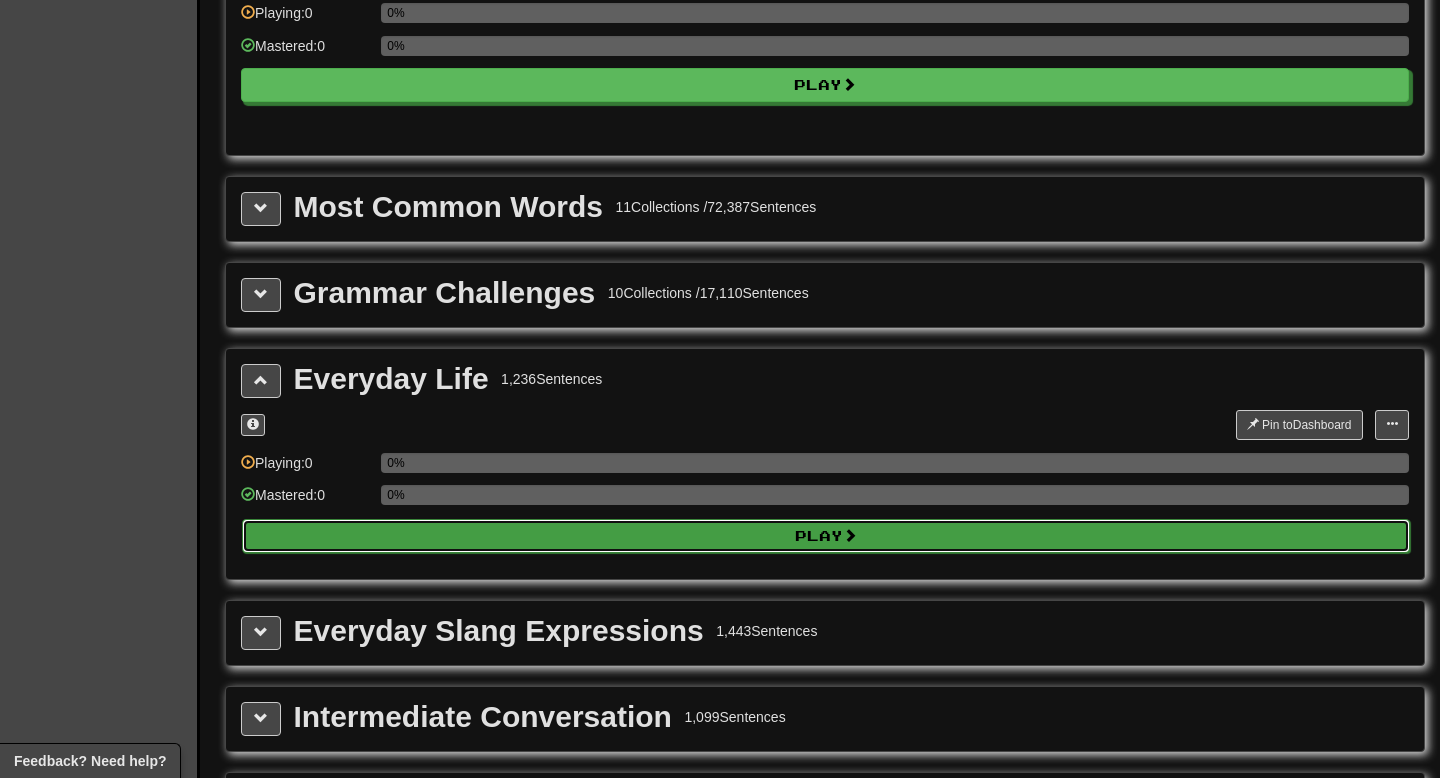 click on "Play" at bounding box center [826, 536] 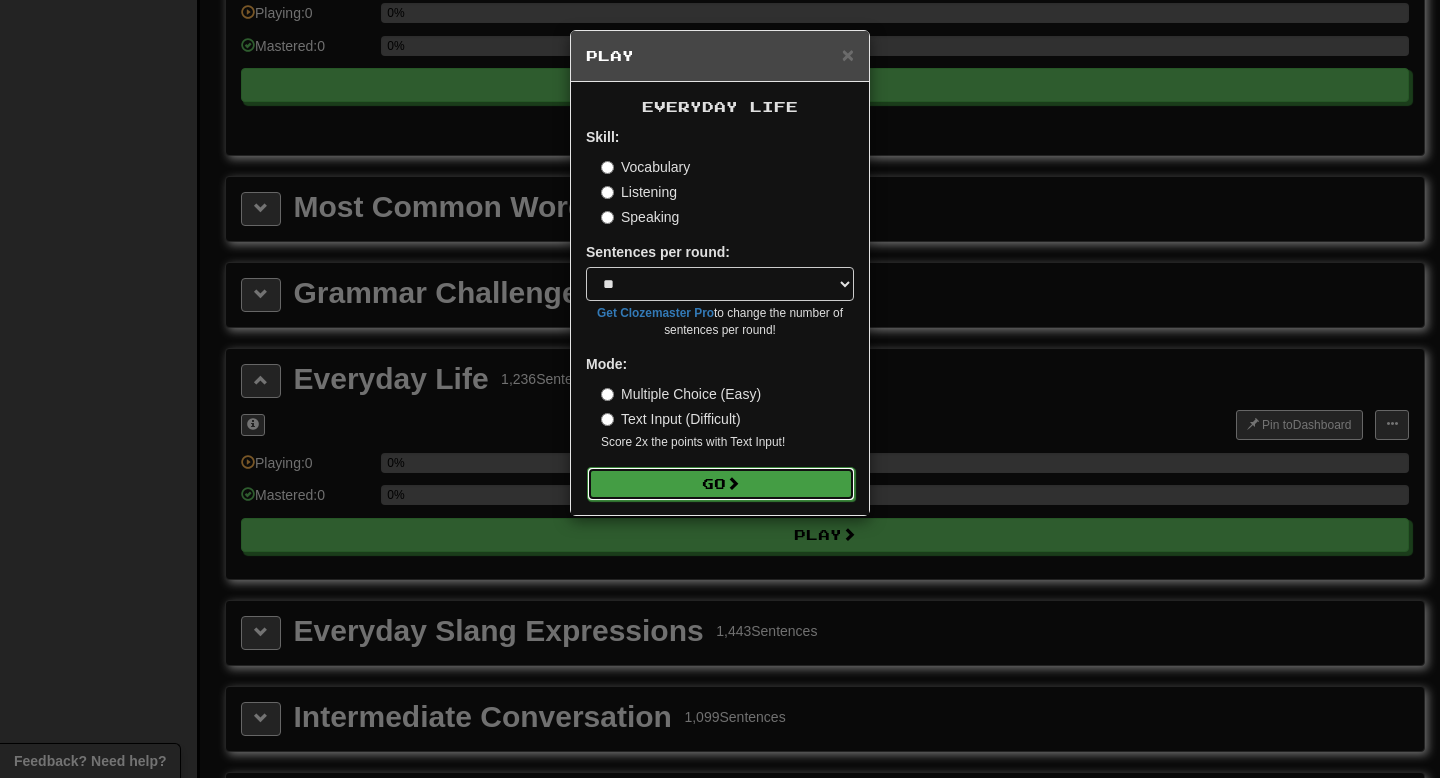 click on "Go" at bounding box center (721, 484) 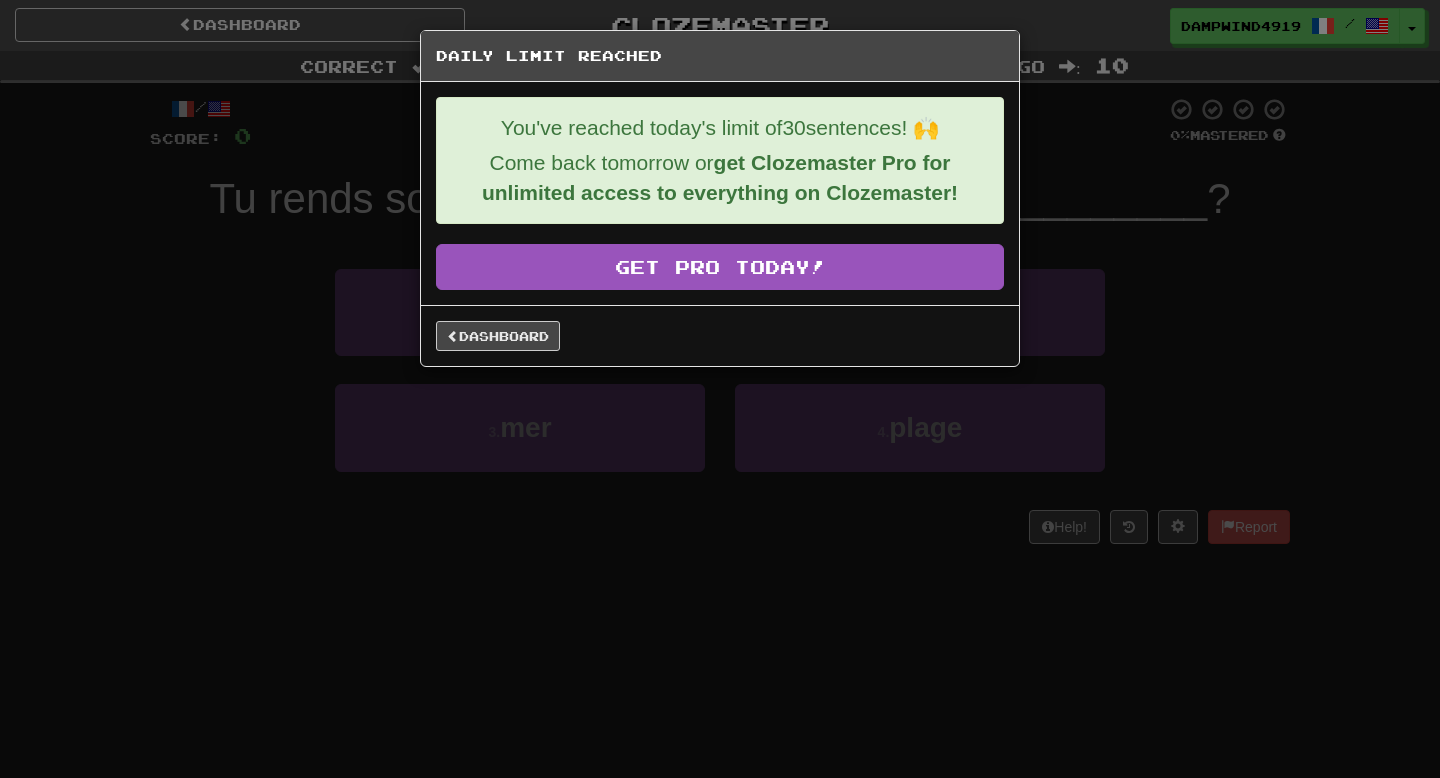 scroll, scrollTop: 0, scrollLeft: 0, axis: both 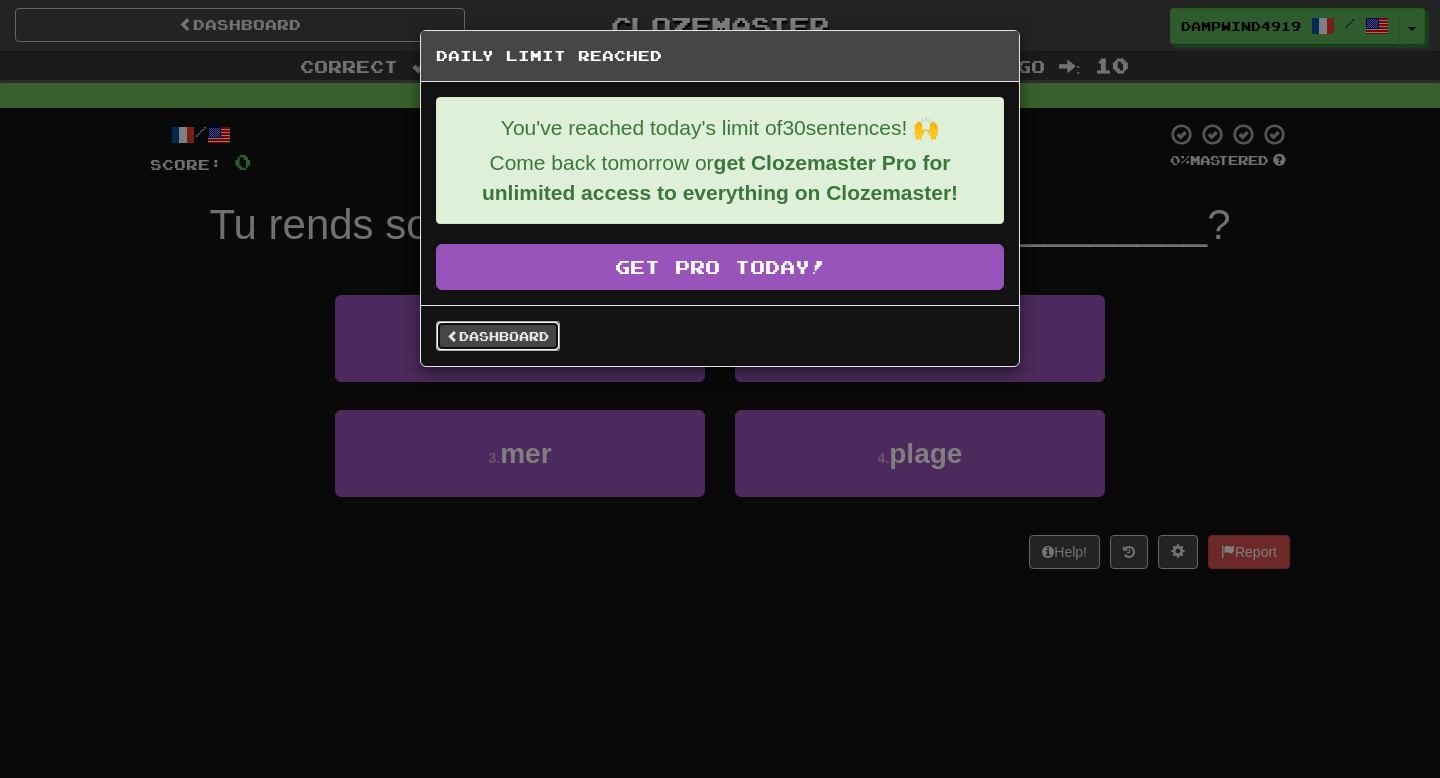 click on "Dashboard" at bounding box center [498, 336] 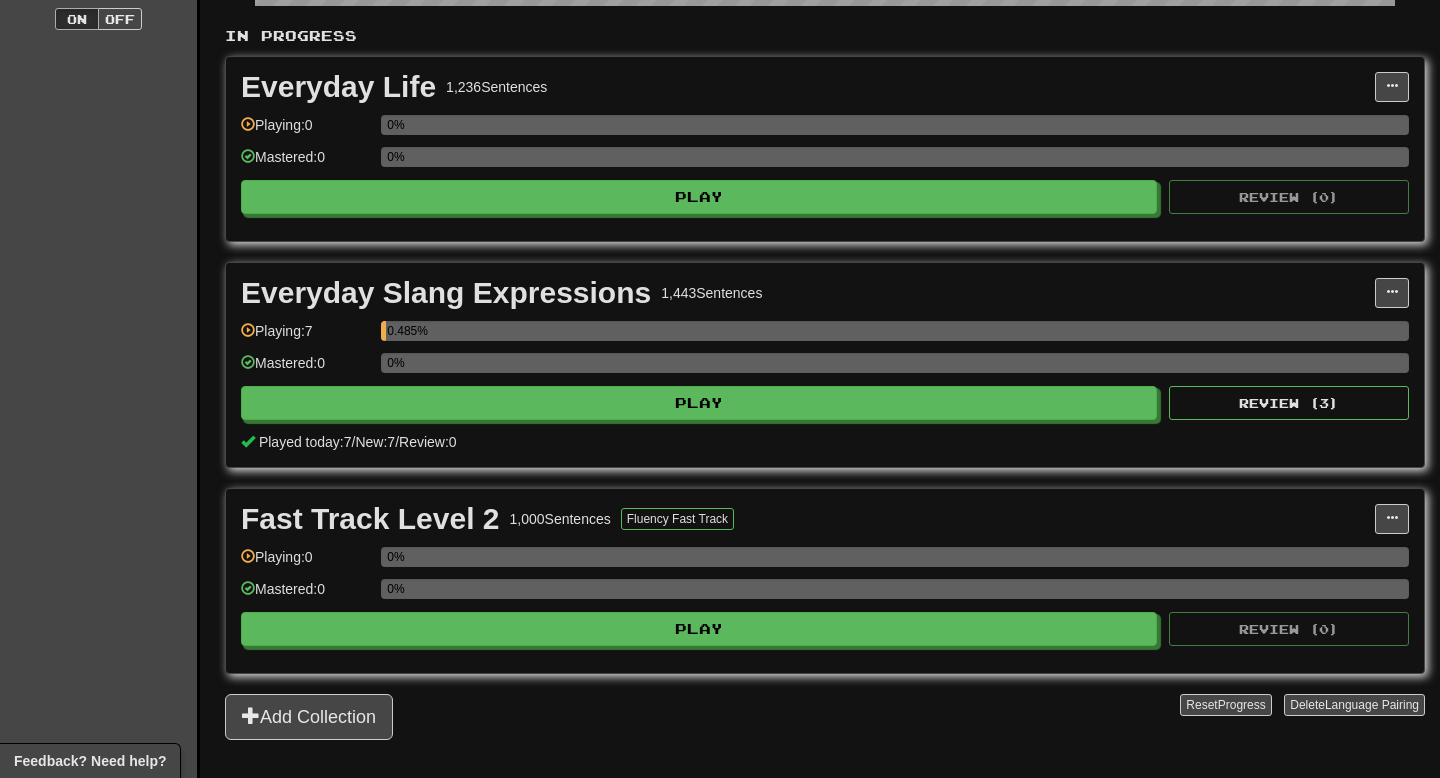 scroll, scrollTop: 408, scrollLeft: 0, axis: vertical 